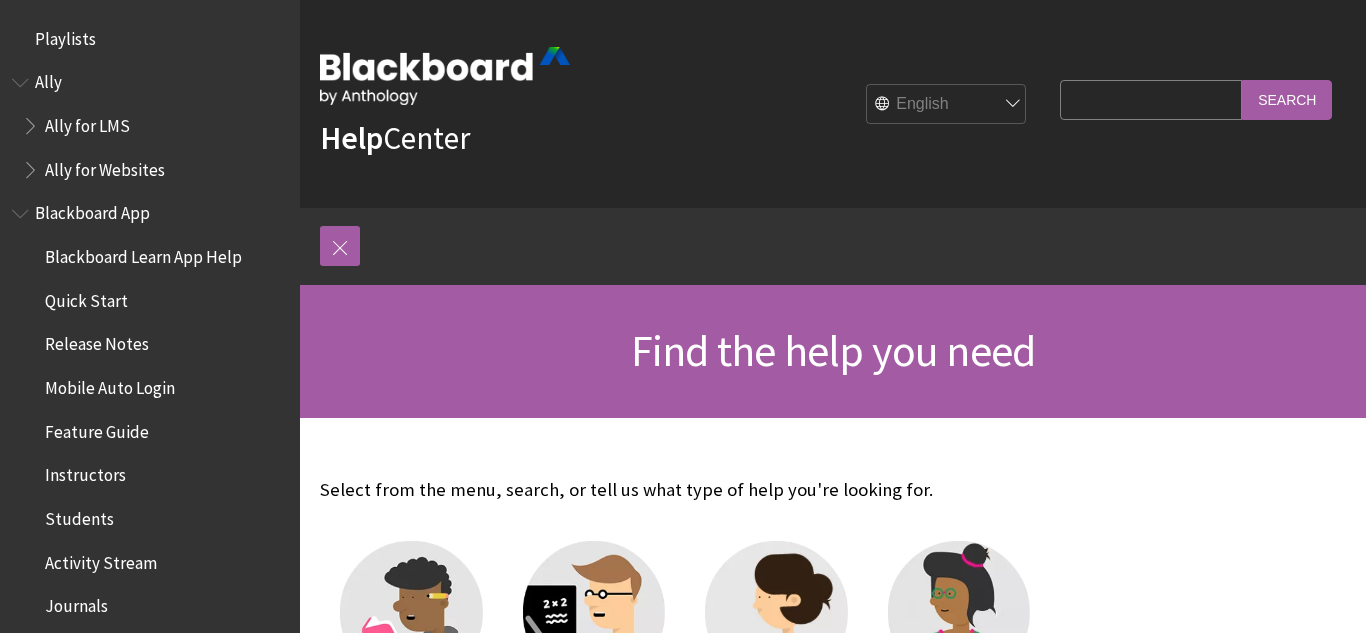 scroll, scrollTop: 0, scrollLeft: 0, axis: both 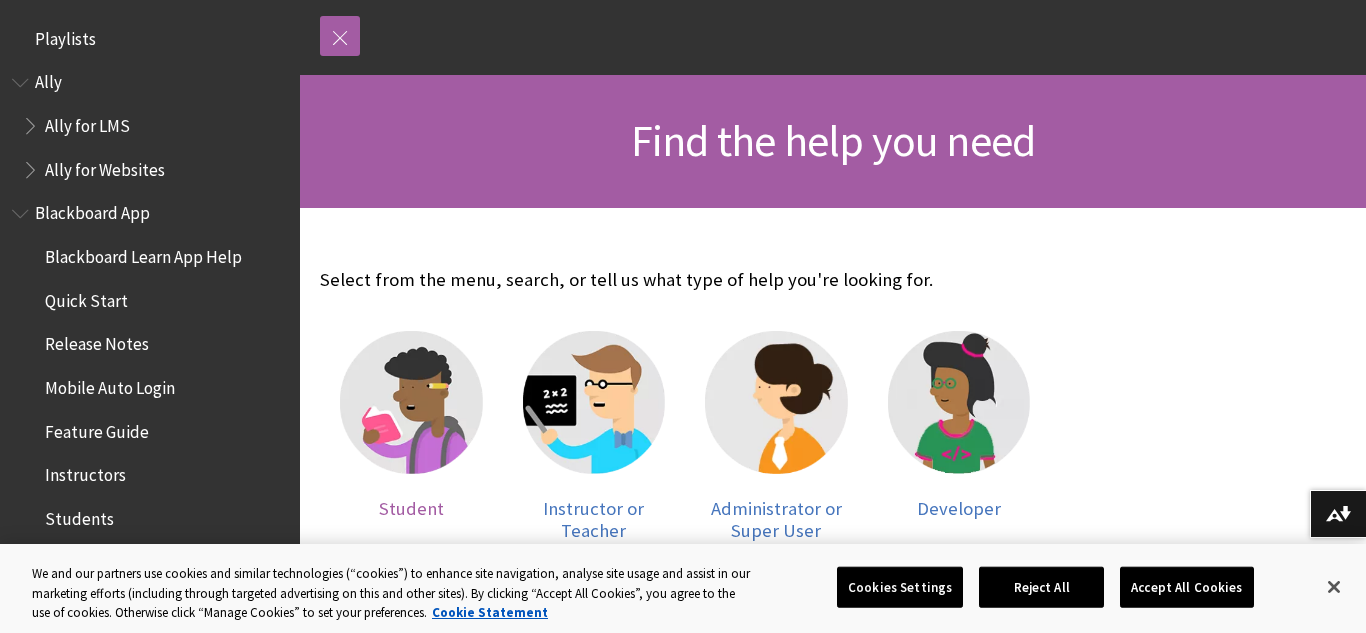 click at bounding box center (411, 402) 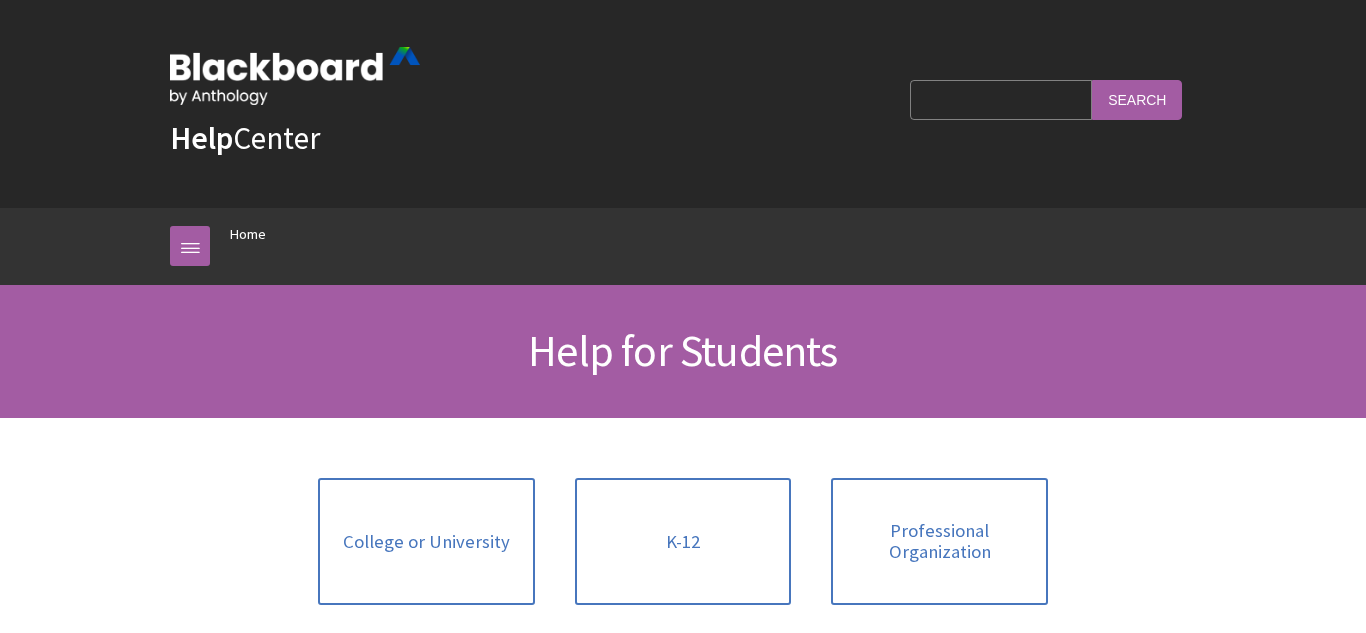 scroll, scrollTop: 104, scrollLeft: 0, axis: vertical 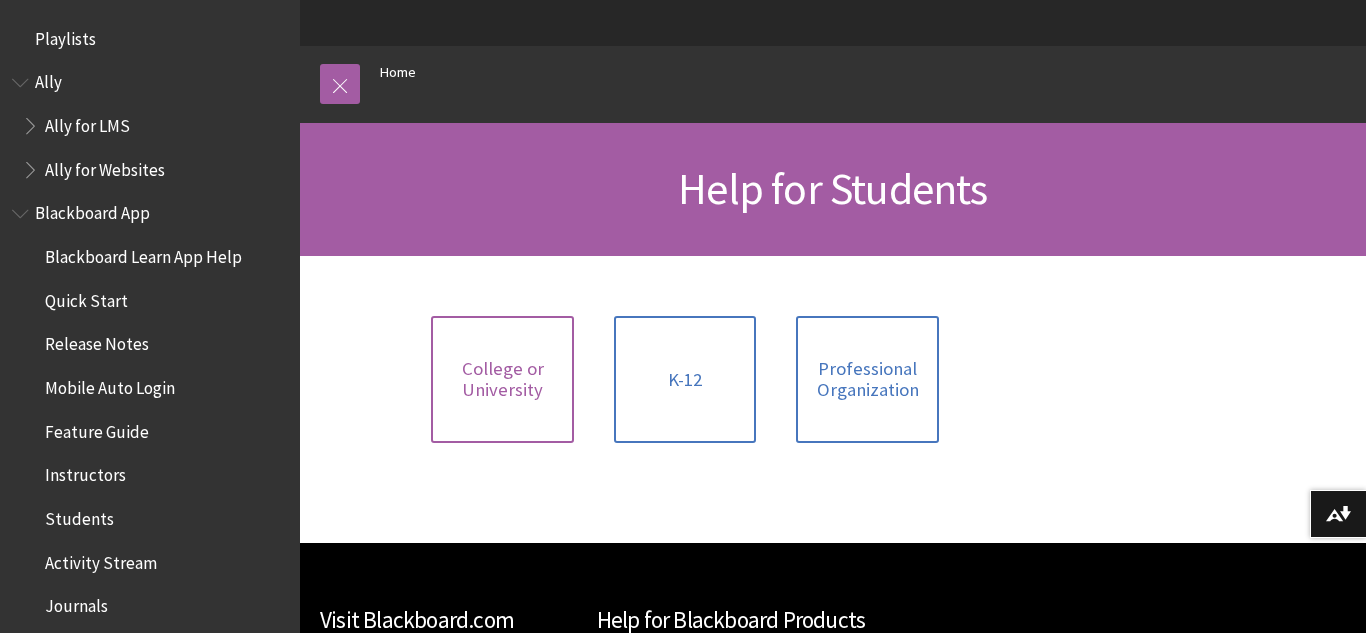 click on "College or University" at bounding box center (502, 379) 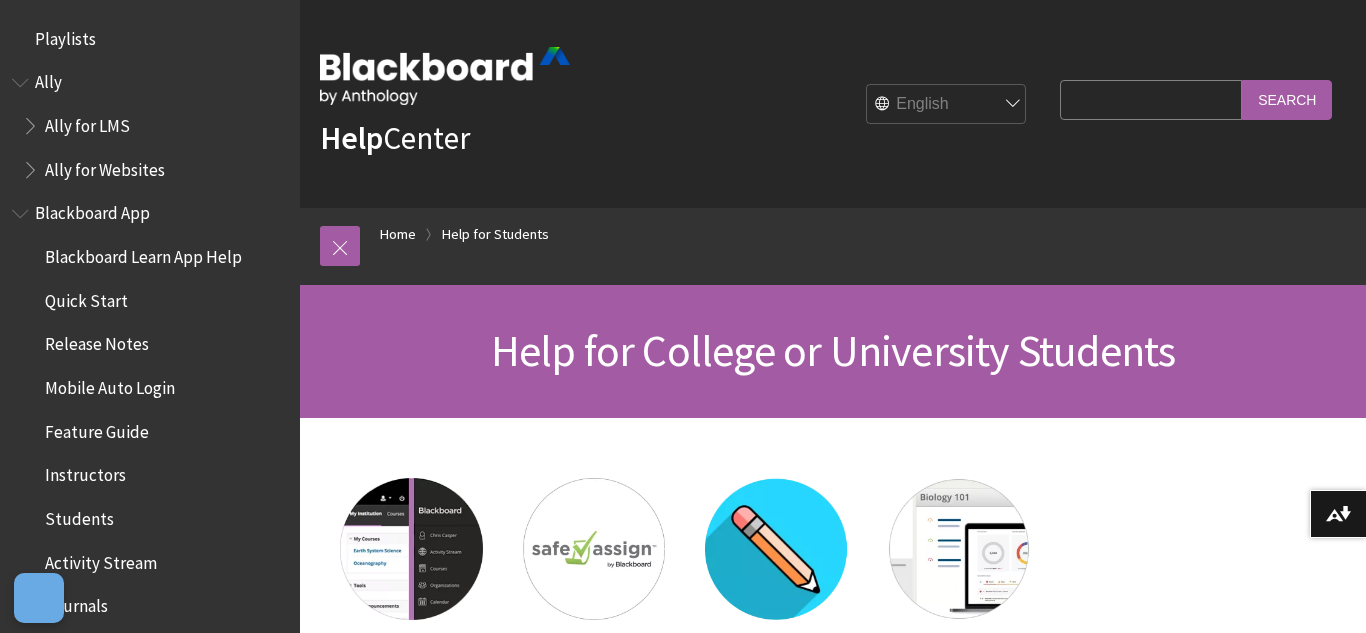 scroll, scrollTop: 146, scrollLeft: 0, axis: vertical 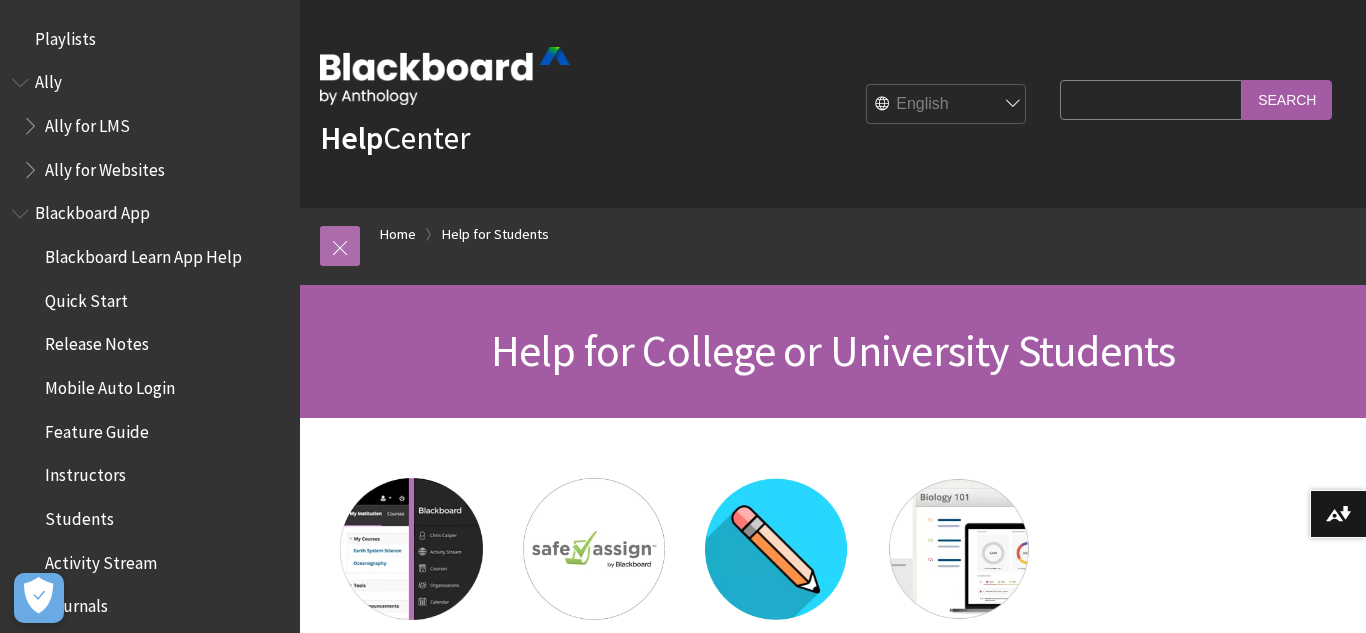 click at bounding box center [340, 246] 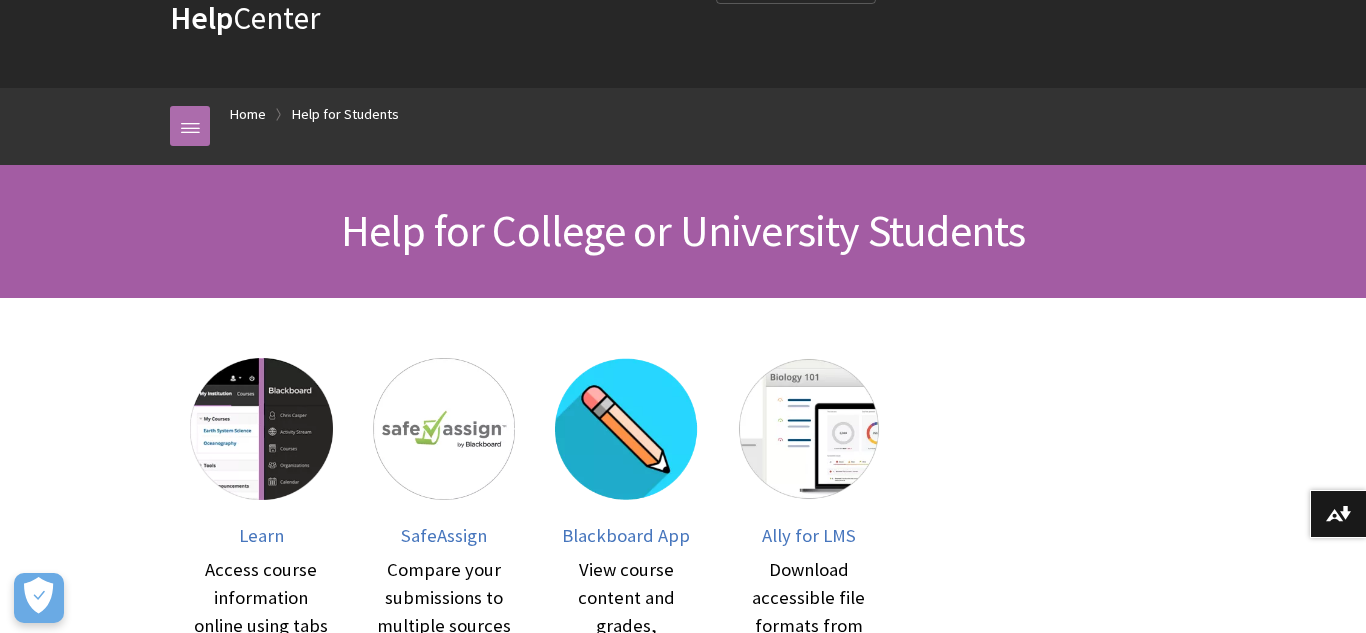 scroll, scrollTop: 121, scrollLeft: 0, axis: vertical 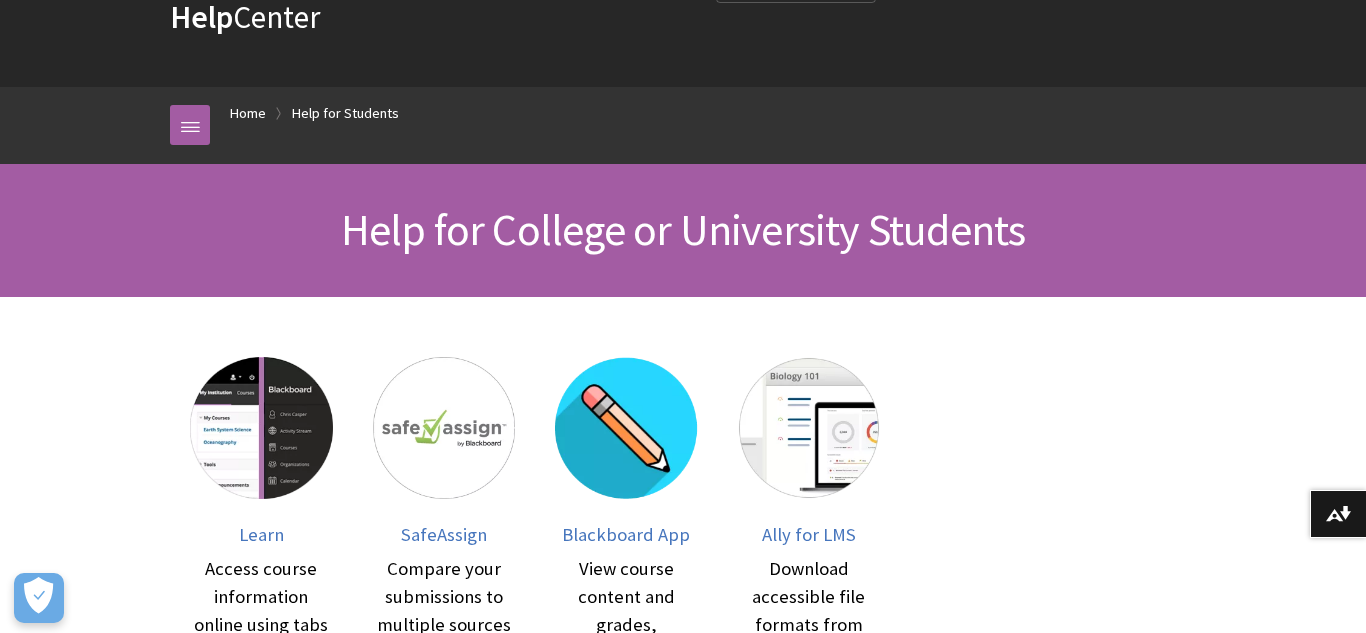 click on "Home
Home
Help for Students" at bounding box center [703, 116] 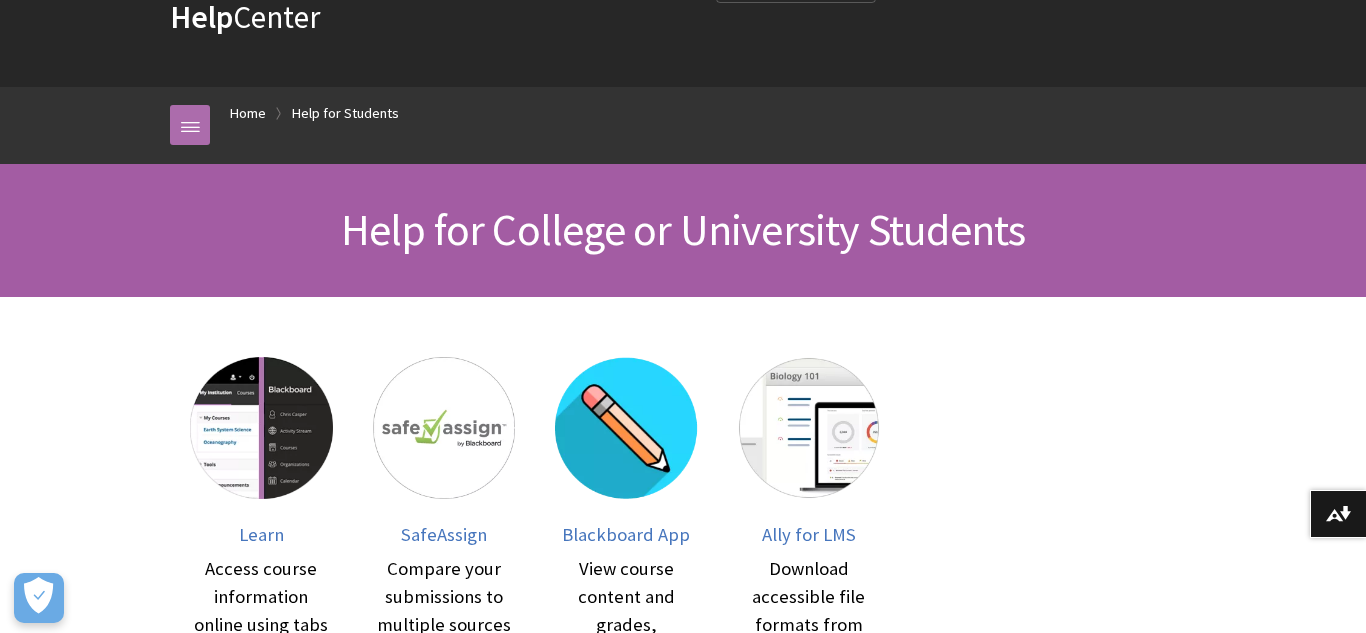 click at bounding box center (190, 125) 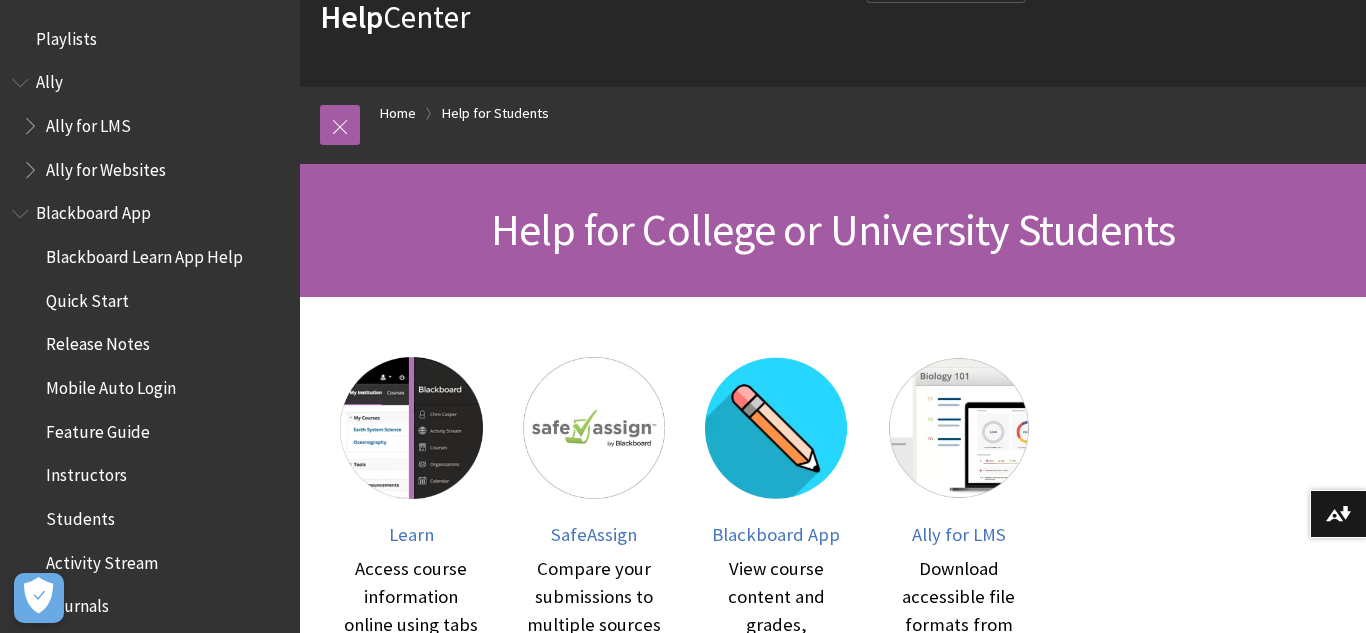 click on "Playlists" at bounding box center [150, 39] 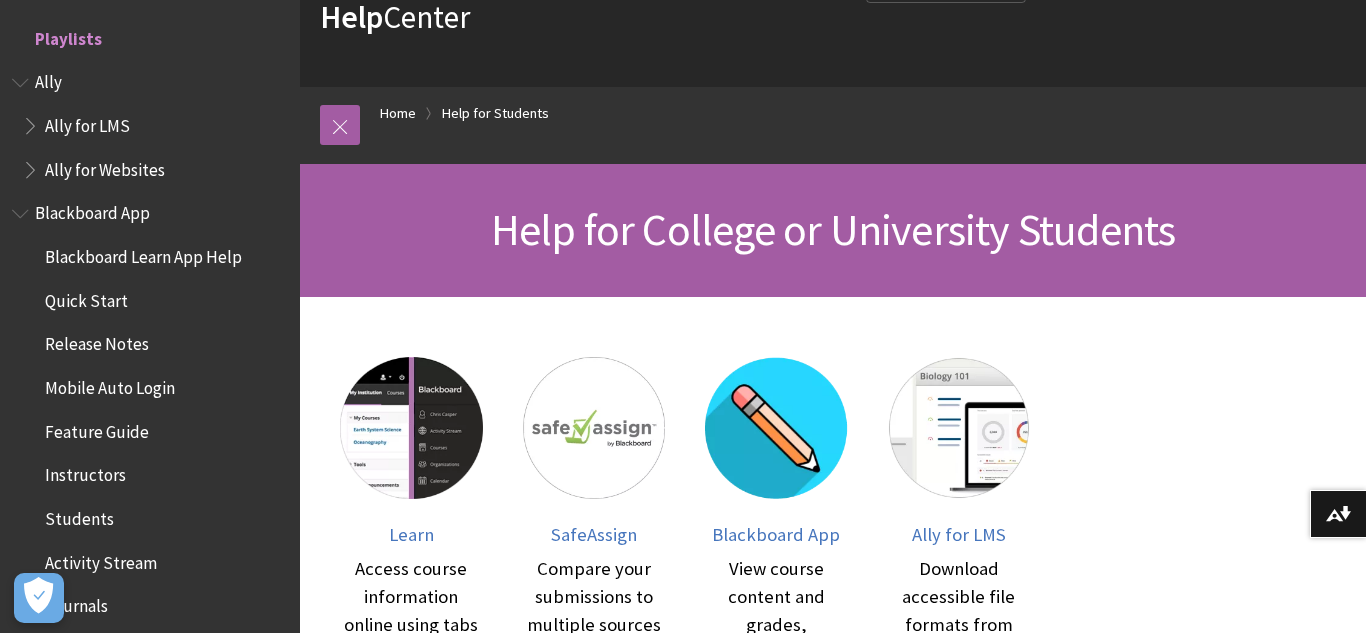 click on "Playlists" at bounding box center (150, 39) 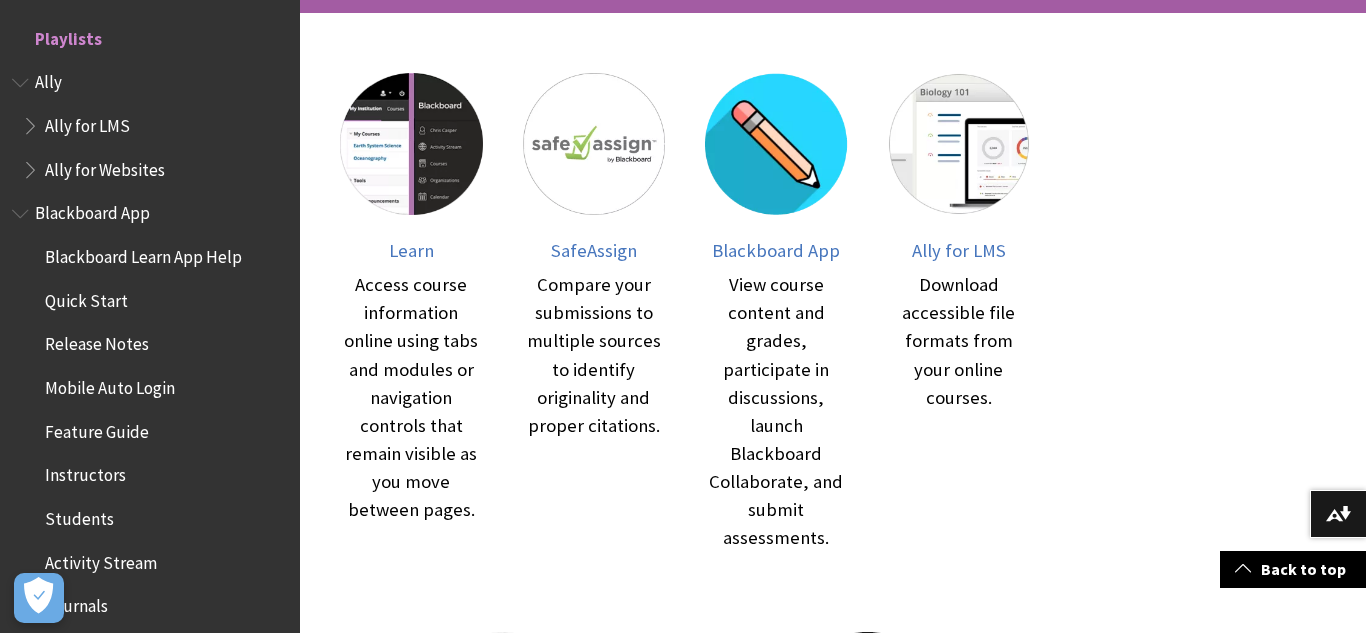 scroll, scrollTop: 431, scrollLeft: 0, axis: vertical 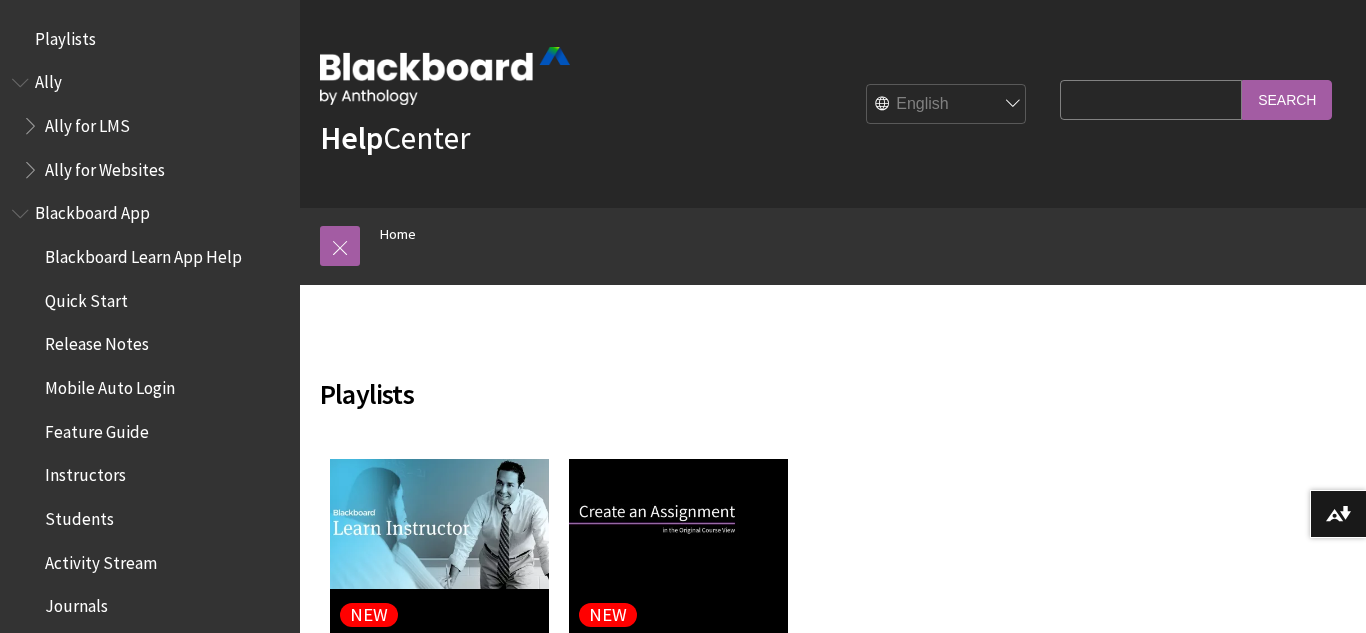 click on "Search Query" at bounding box center (1151, 99) 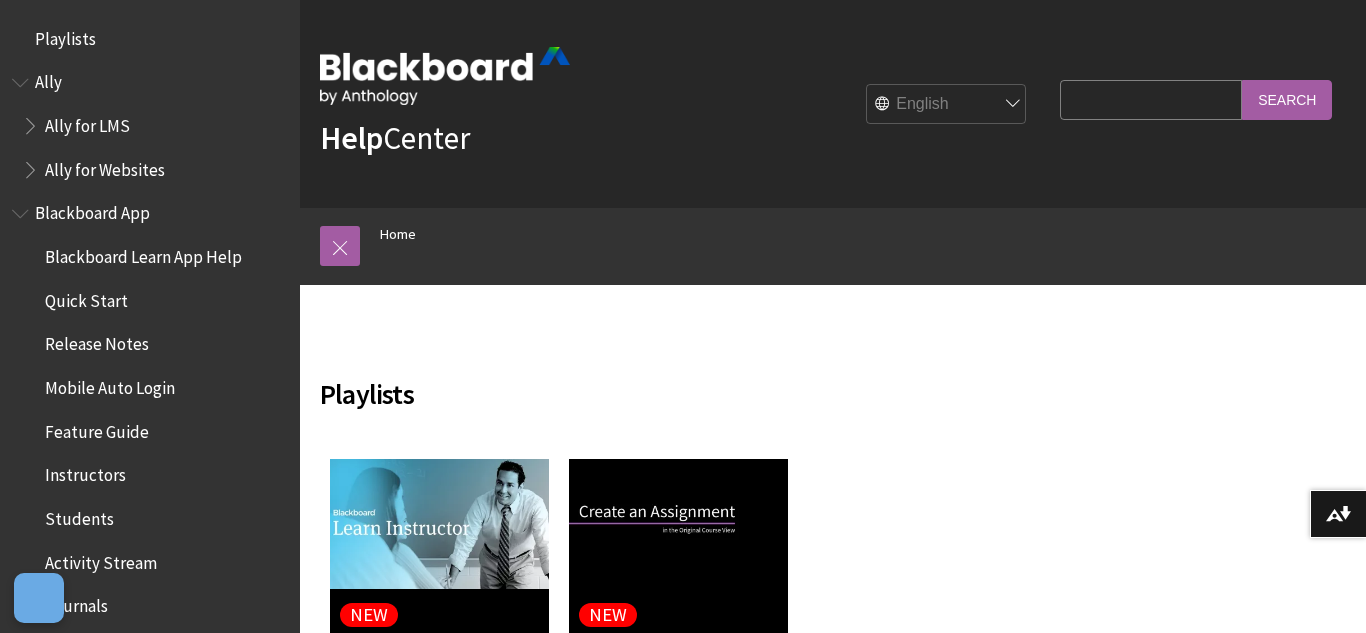 scroll, scrollTop: 0, scrollLeft: 0, axis: both 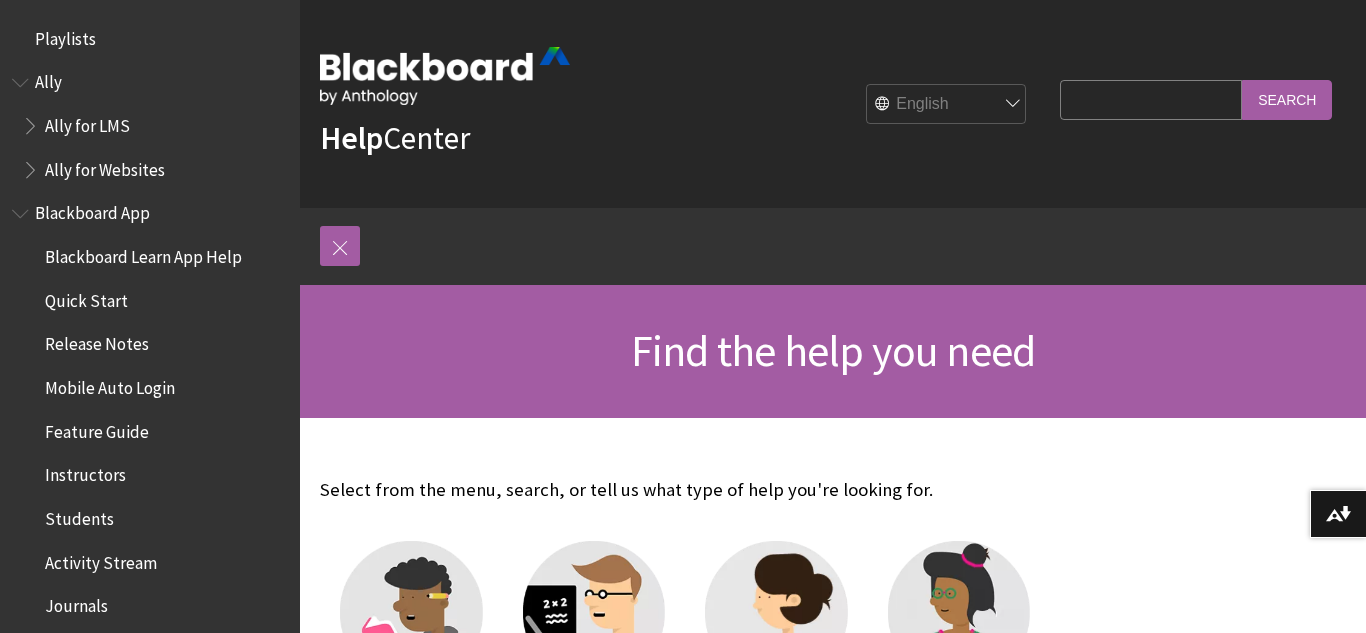 click on "Search Query" at bounding box center (1151, 99) 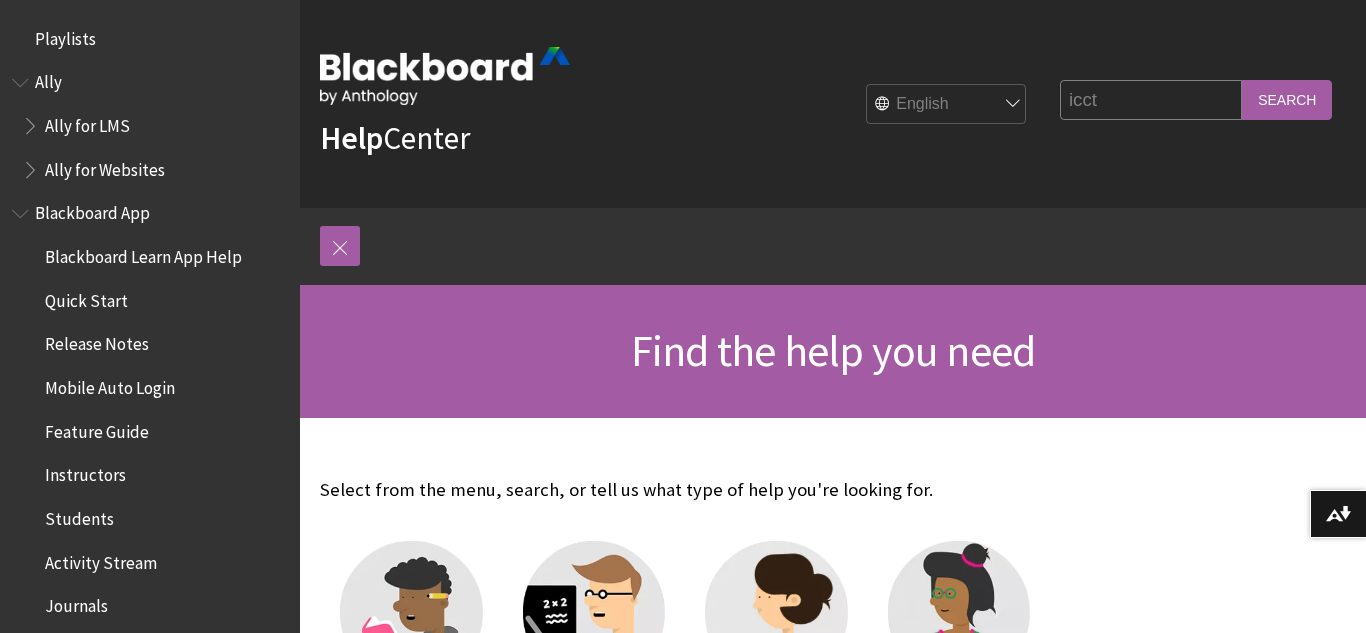 type on "icct" 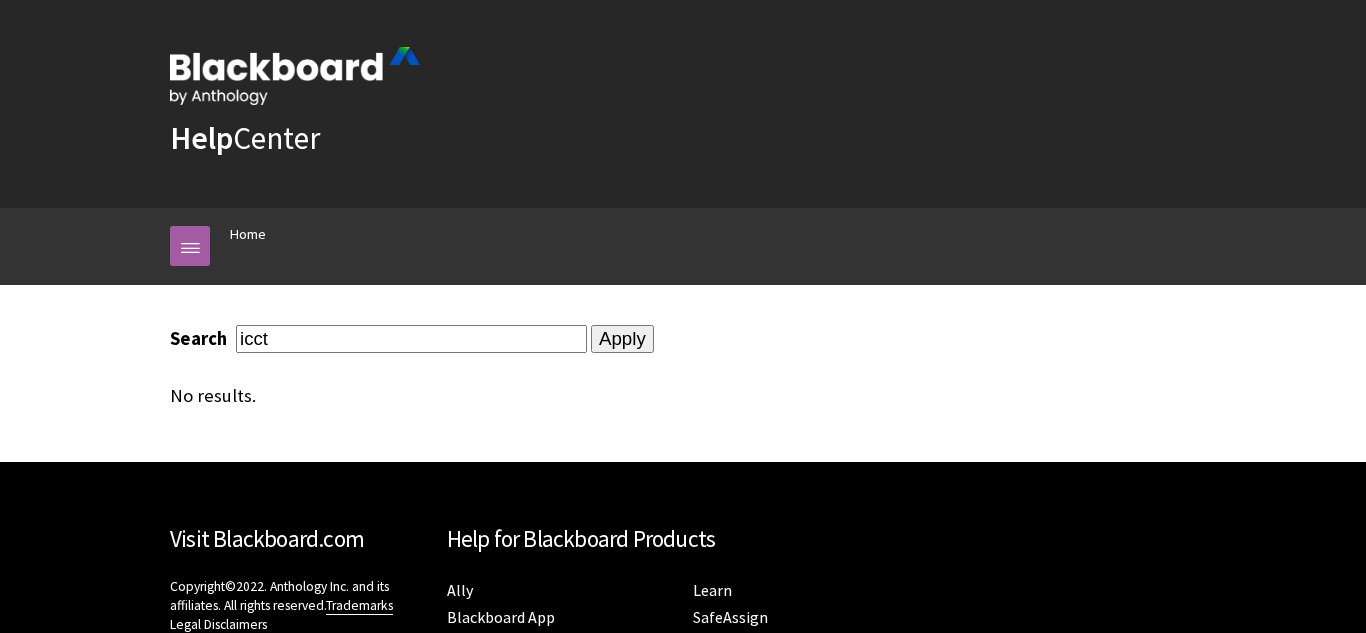 scroll, scrollTop: 0, scrollLeft: 0, axis: both 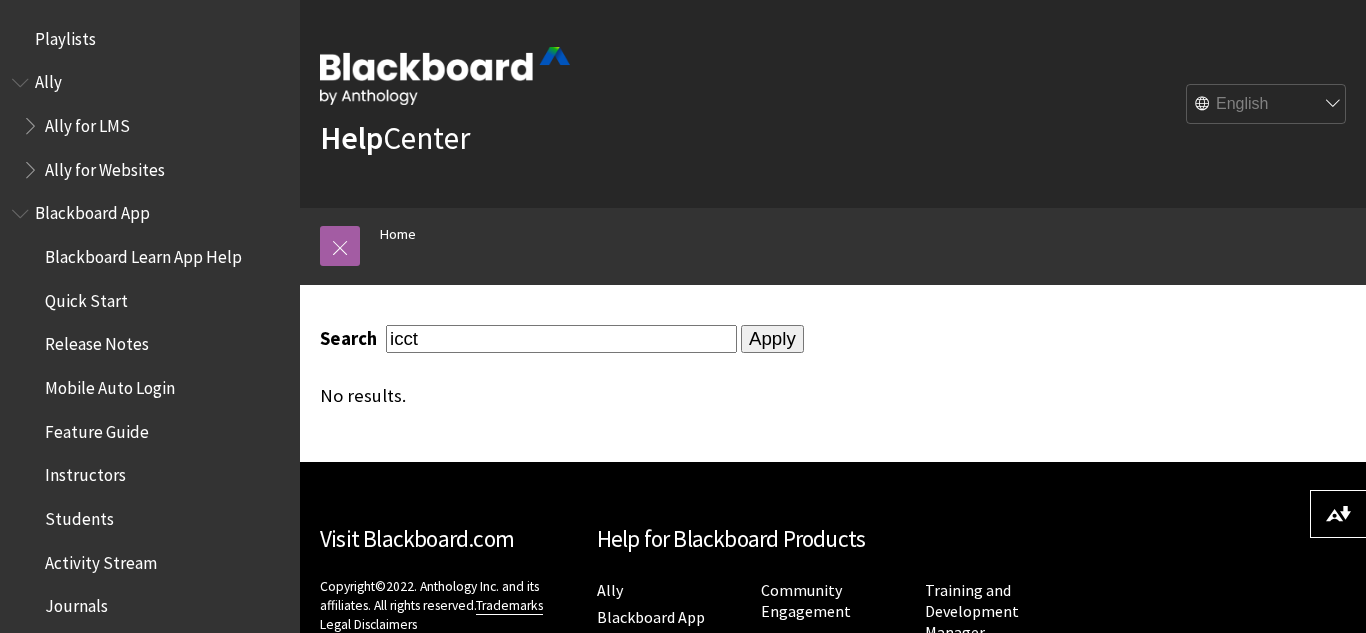 click on "Ally for LMS" at bounding box center (87, 122) 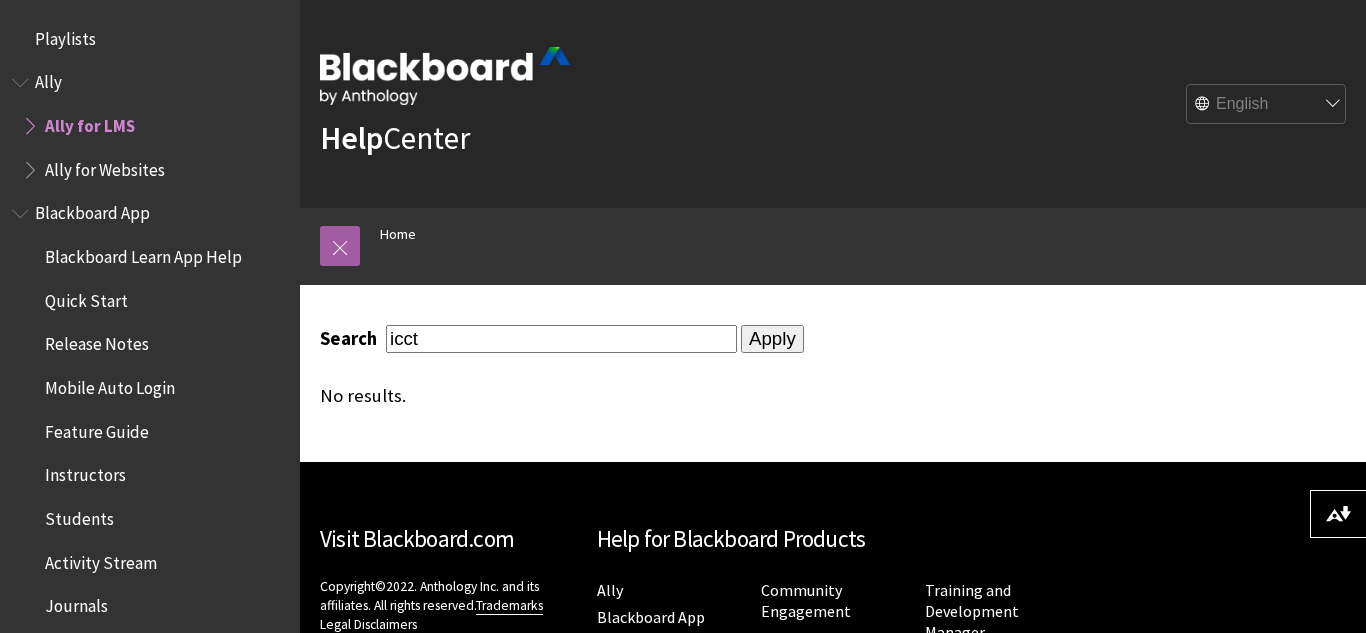 click on "Blackboard Learn App Help" at bounding box center (155, 257) 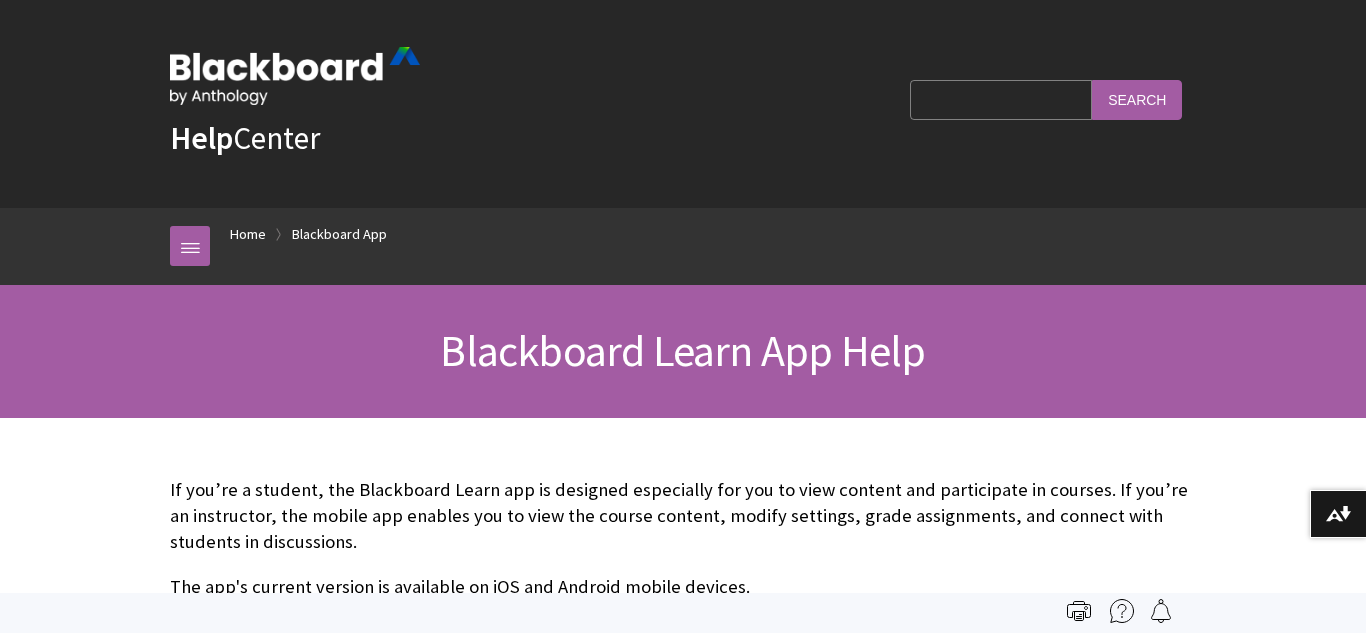 scroll, scrollTop: 0, scrollLeft: 0, axis: both 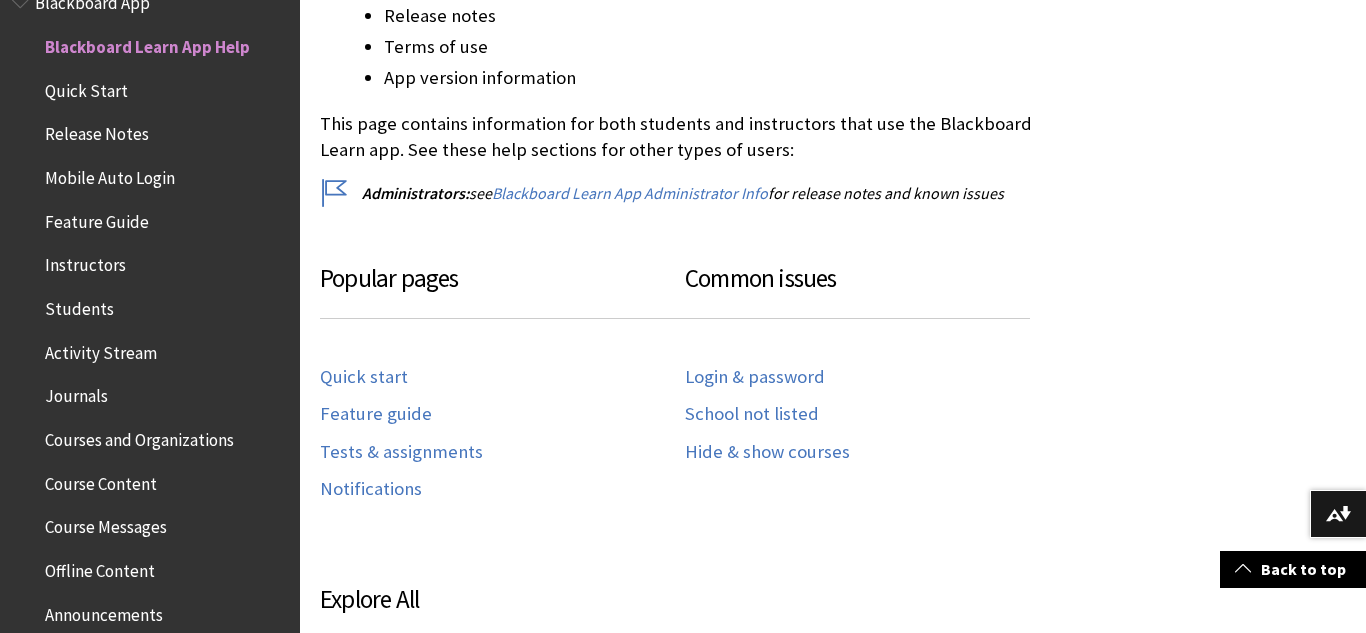 click on "If you’re a student, the Blackboard Learn app is designed especially for you to view content and participate in courses. If you’re an instructor, the mobile app enables you to view the course content, modify settings, grade assignments, and connect with students in discussions. The app's current version is available on iOS and Android mobile devices. While logged in, you can access help resources by selecting the  More  menu, then either  About  or  Help Center . The About page offers resources including: Accessibility details Institution policies A dedicated channel for mobile app feedback Privacy policies Release notes Terms of use App version information  This page contains information for both students and instructors that use the Blackboard Learn app. See these help sections for other types of users: Administrators:  see  Blackboard Learn App Administrator Info  for release notes and known issues" at bounding box center [685, 132] 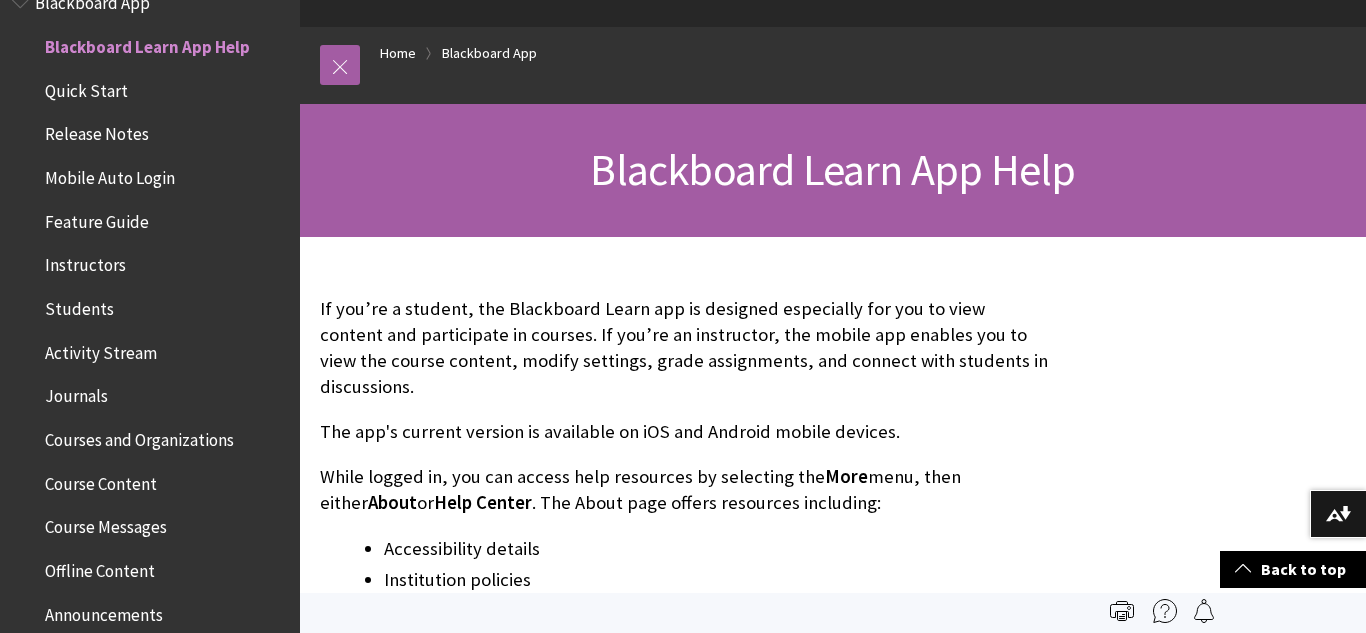 scroll, scrollTop: 141, scrollLeft: 0, axis: vertical 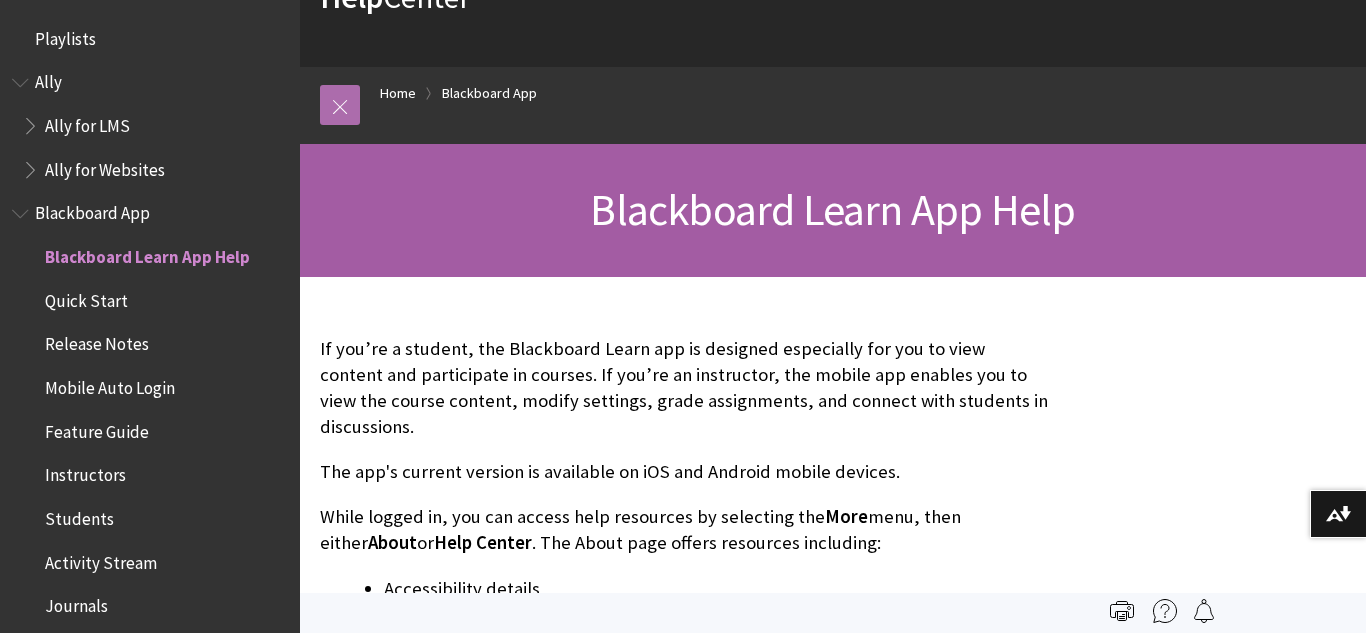 click at bounding box center (340, 105) 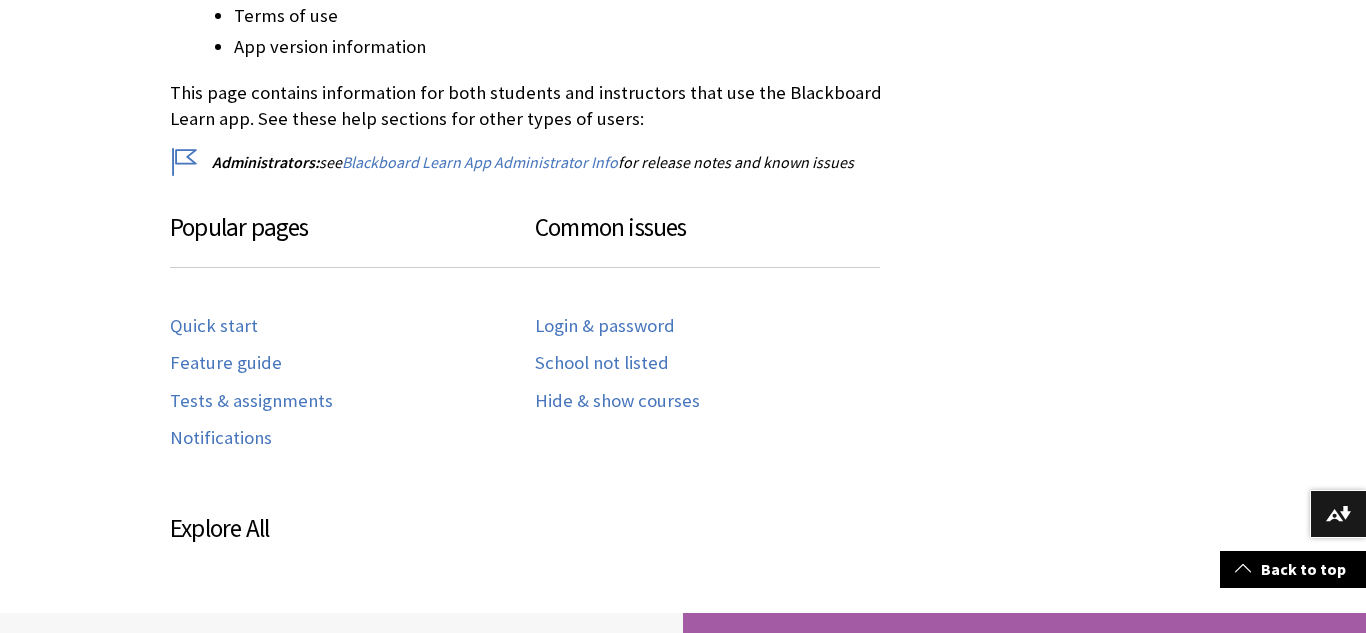 scroll, scrollTop: 895, scrollLeft: 0, axis: vertical 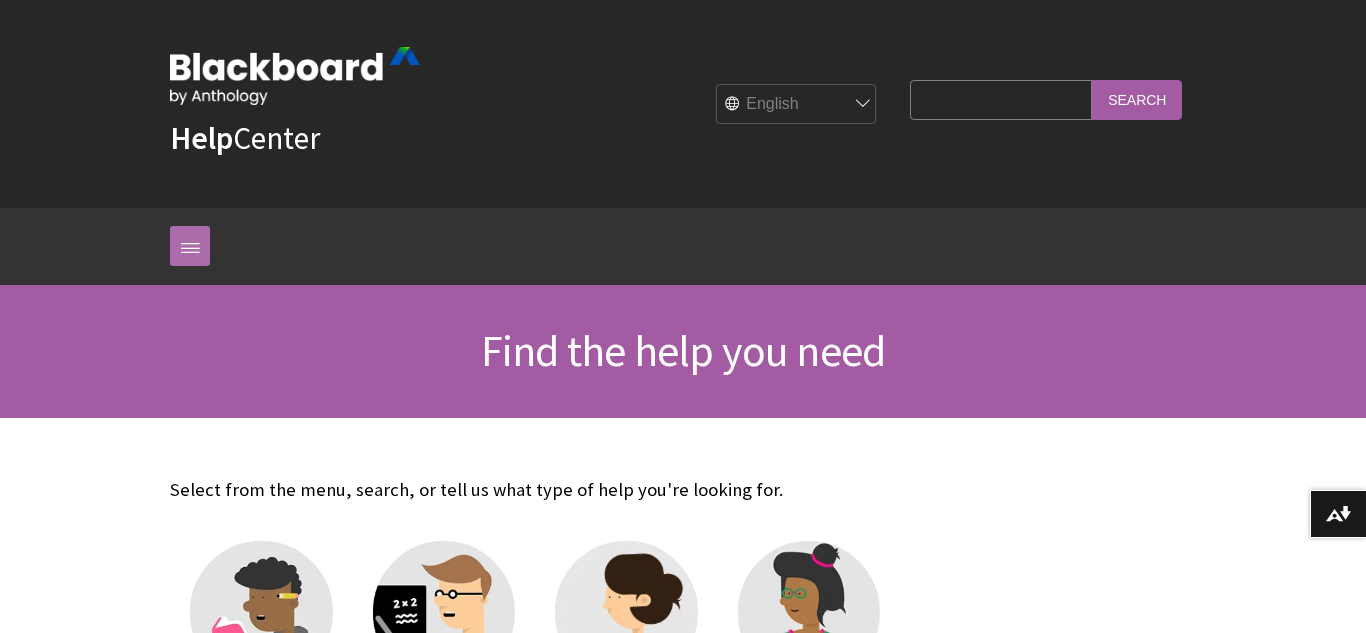 click at bounding box center (190, 246) 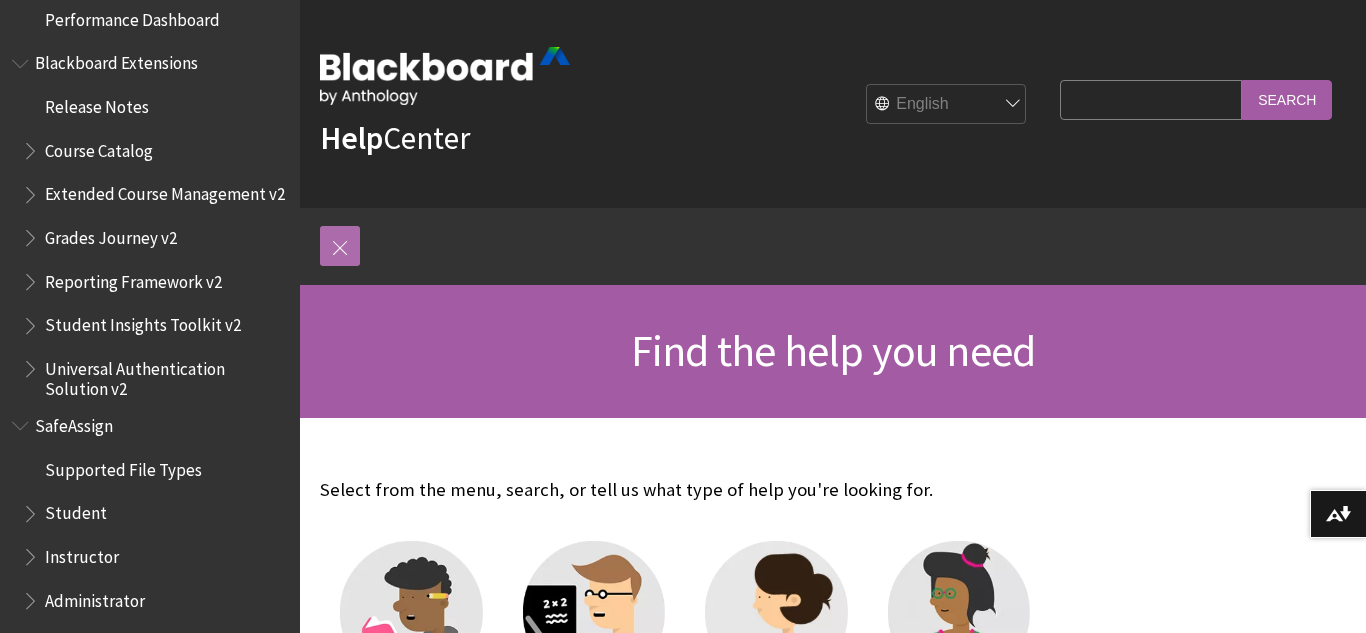 scroll, scrollTop: 2135, scrollLeft: 0, axis: vertical 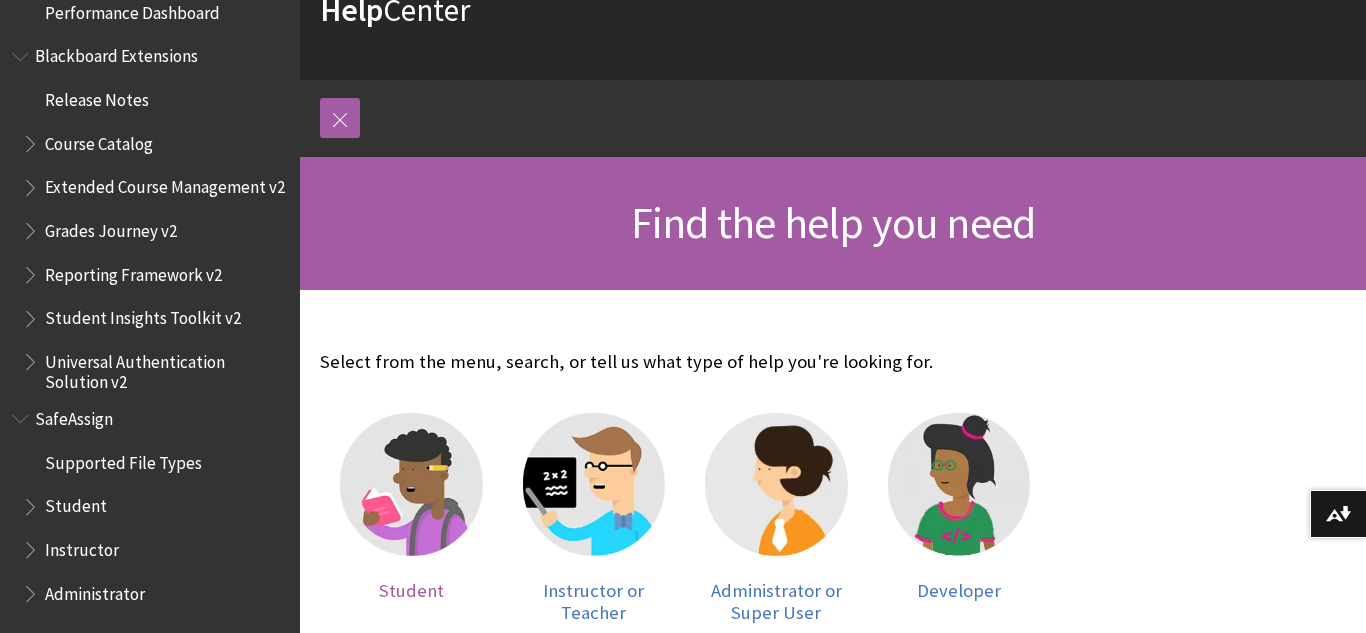 click at bounding box center [411, 484] 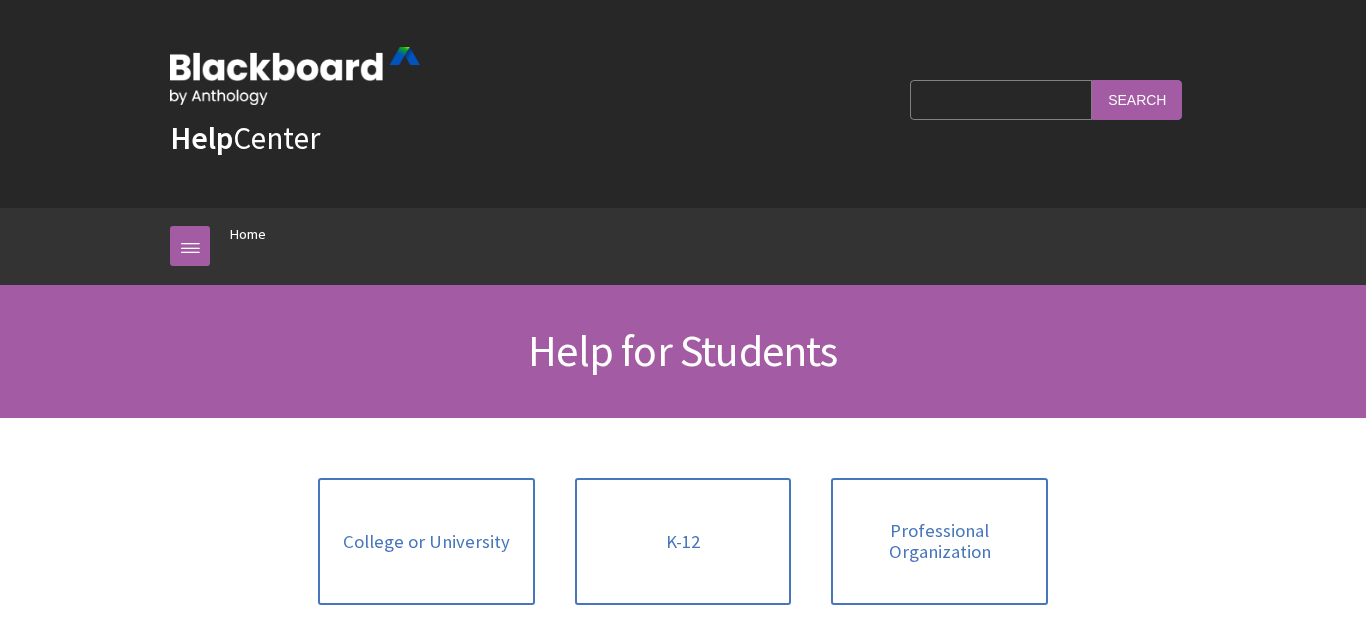 scroll, scrollTop: 0, scrollLeft: 0, axis: both 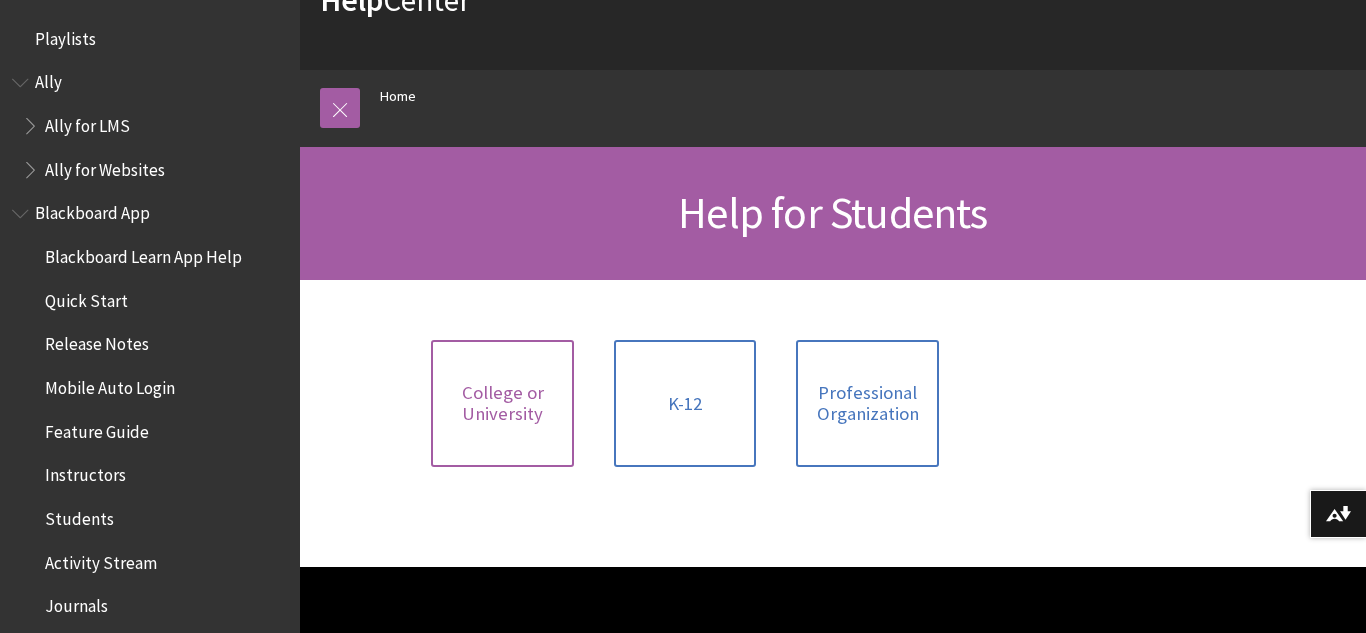 click on "College or University" at bounding box center [502, 403] 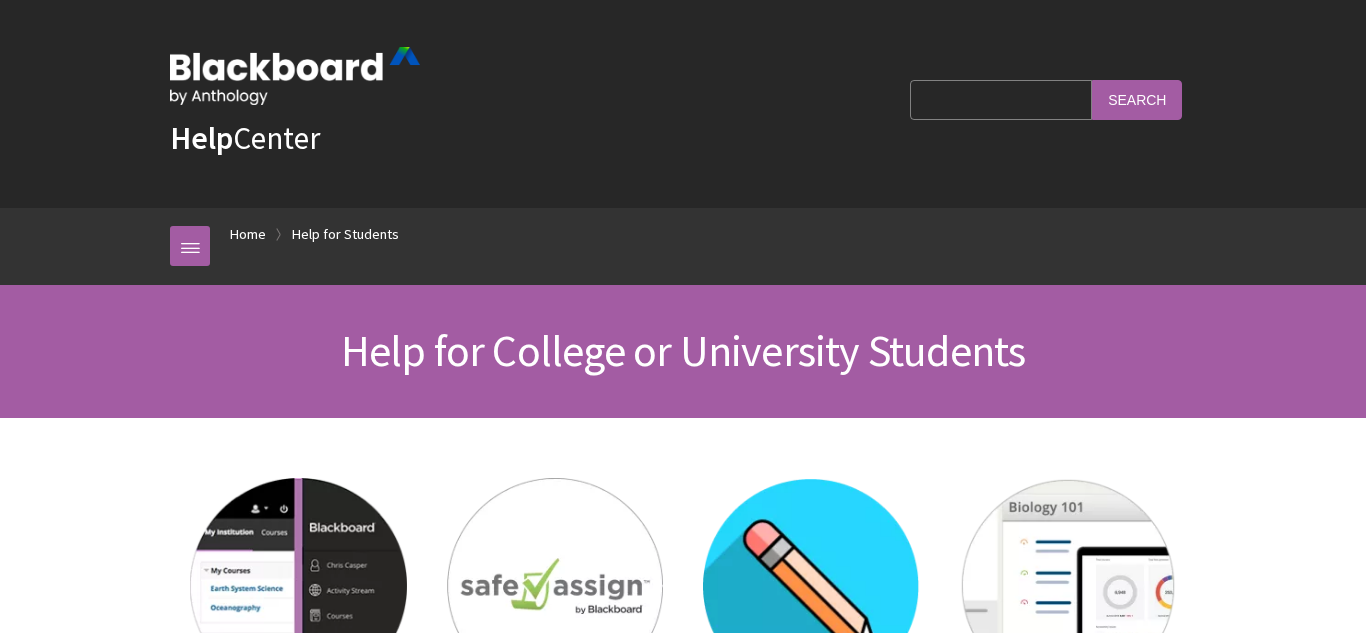 scroll, scrollTop: 0, scrollLeft: 0, axis: both 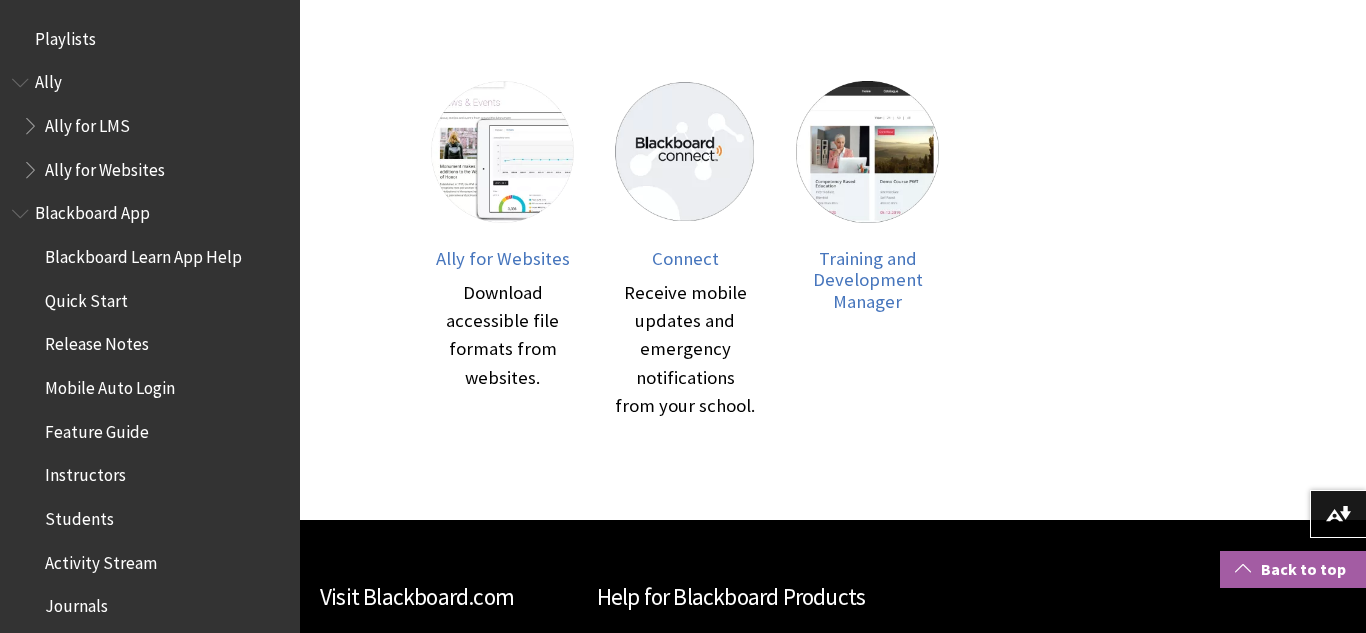 click on "Back to top" at bounding box center (1293, 569) 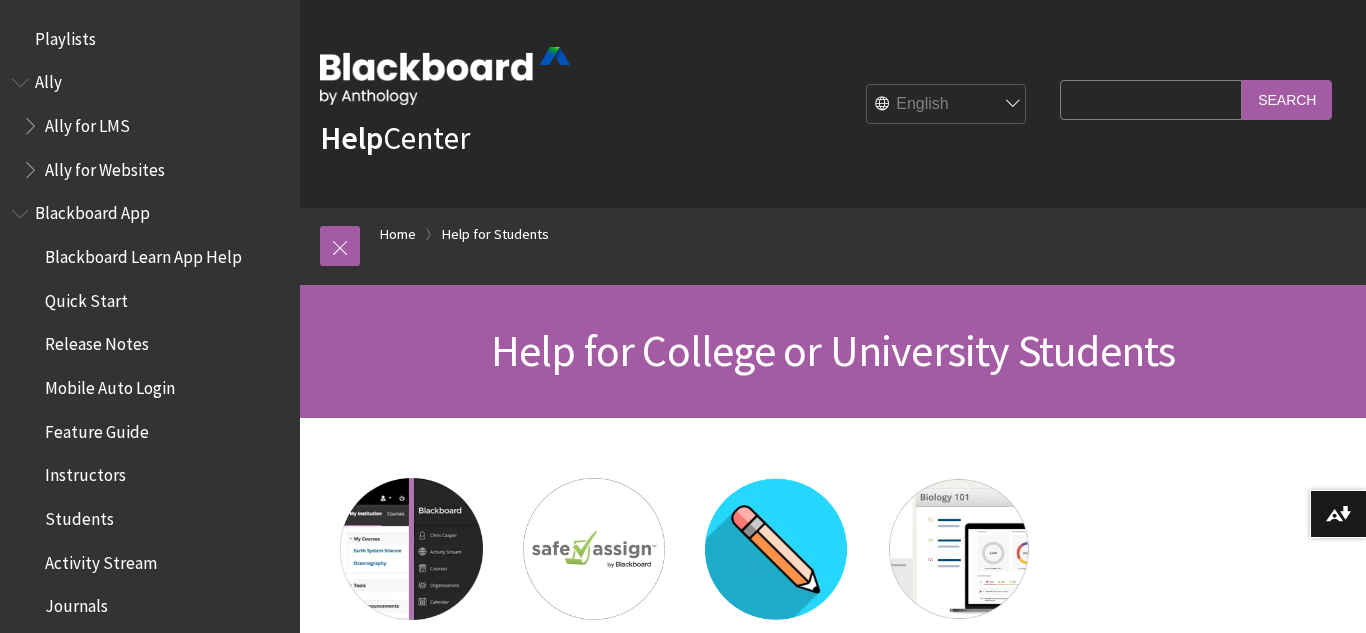 click on "English عربية Català Cymraeg Deutsch Español Suomi Français עברית Italiano 日本語 한국어 Nederlands Norsk (Bokmål) Português, Brasil Русский Svenska Türkçe 简体中文 Français Canadien" at bounding box center [947, 105] 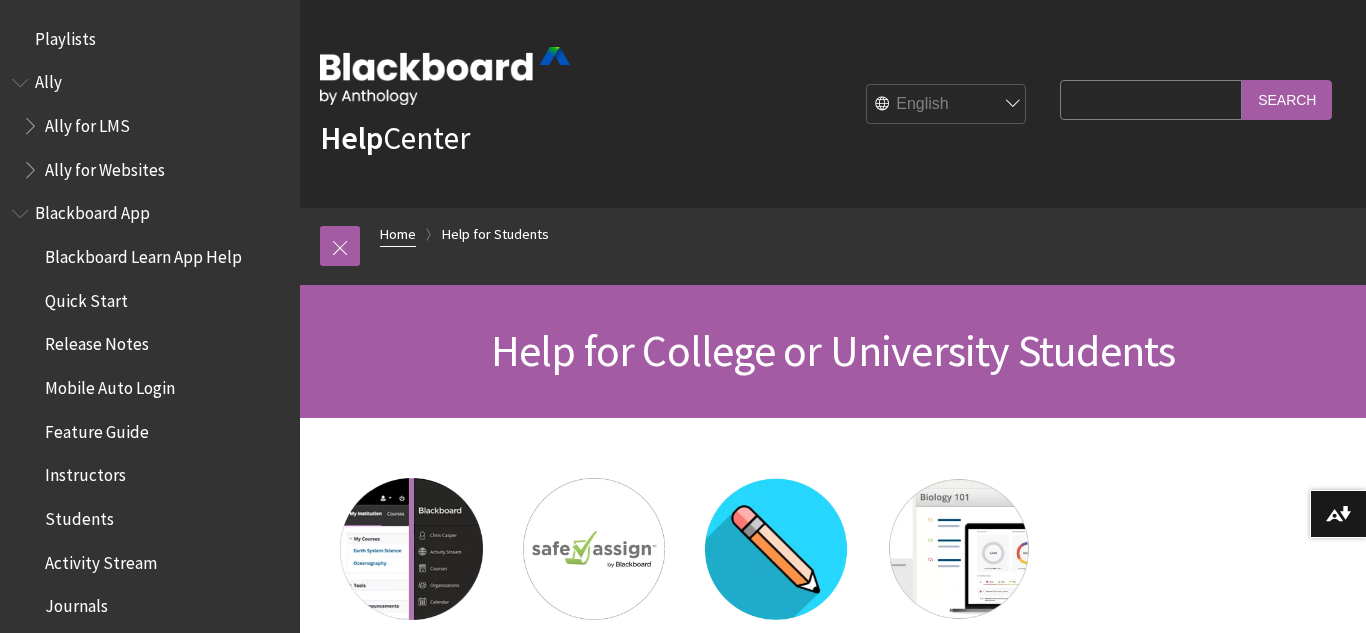 click on "Home" at bounding box center (398, 234) 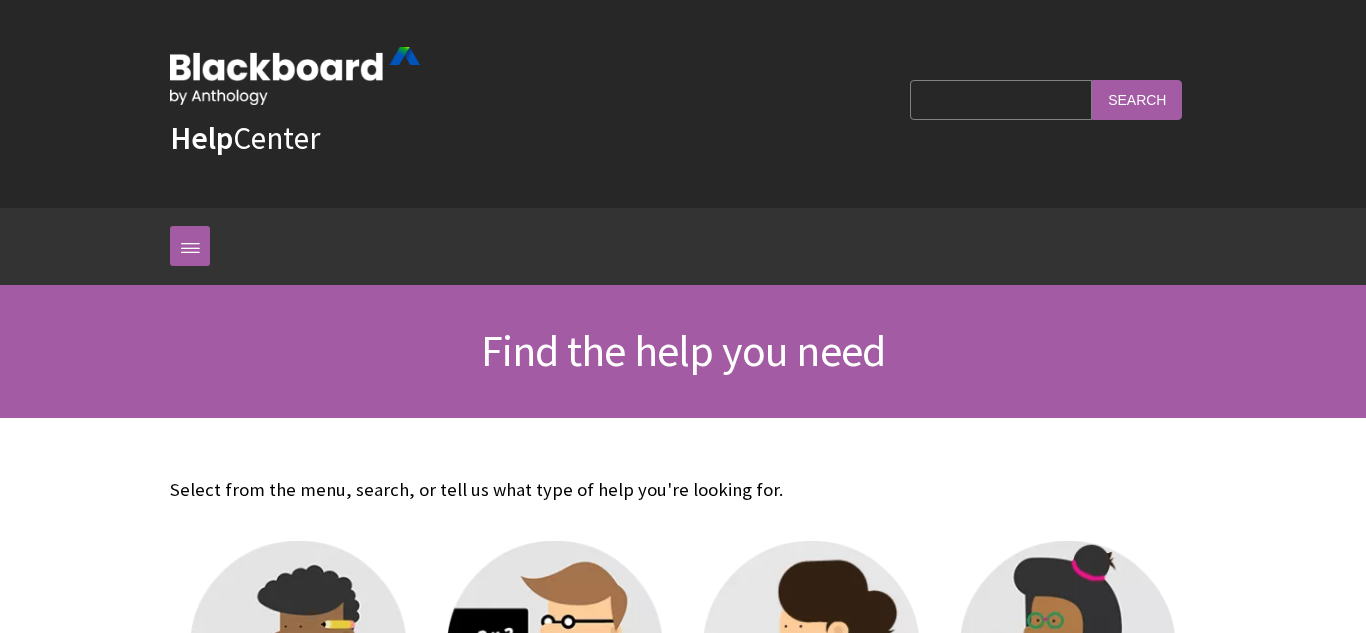 scroll, scrollTop: 0, scrollLeft: 0, axis: both 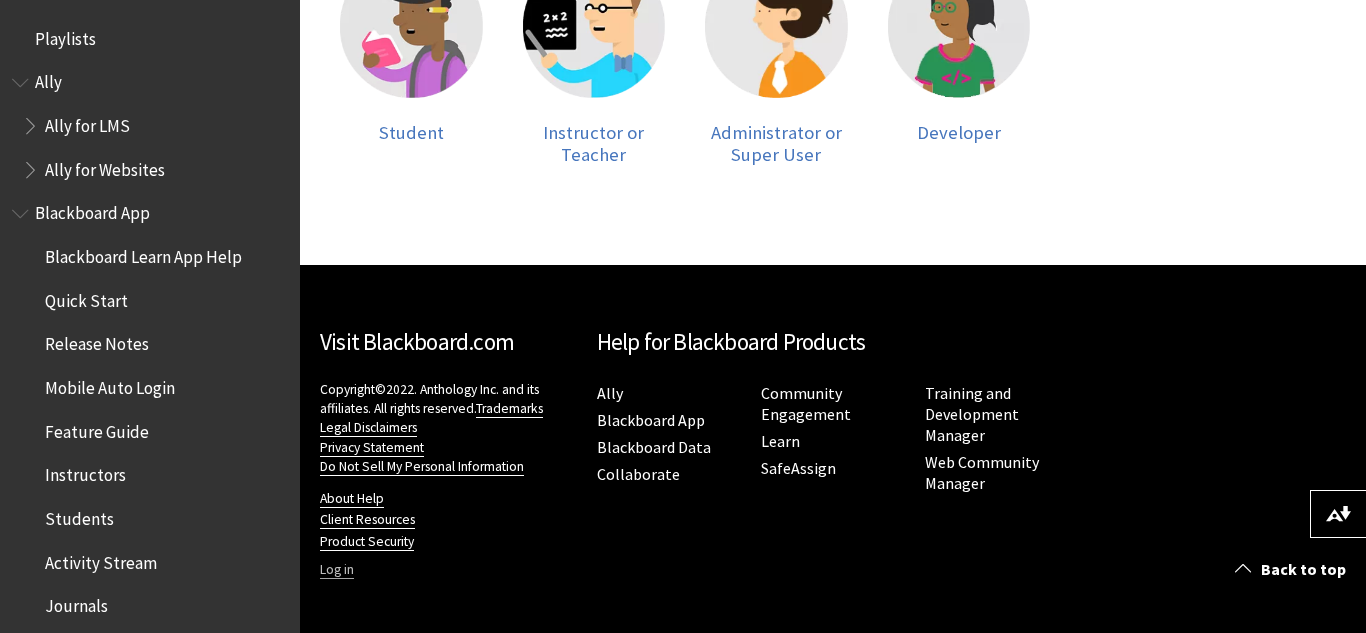 click on "Log in" at bounding box center (337, 570) 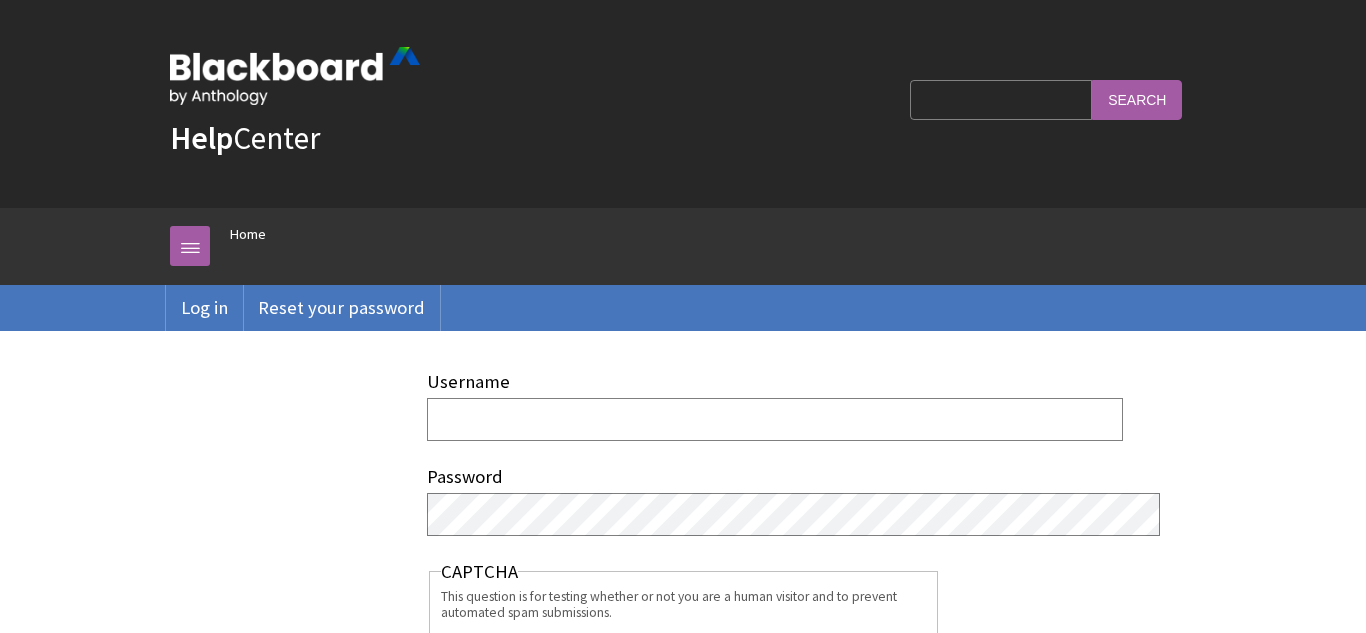 scroll, scrollTop: 0, scrollLeft: 0, axis: both 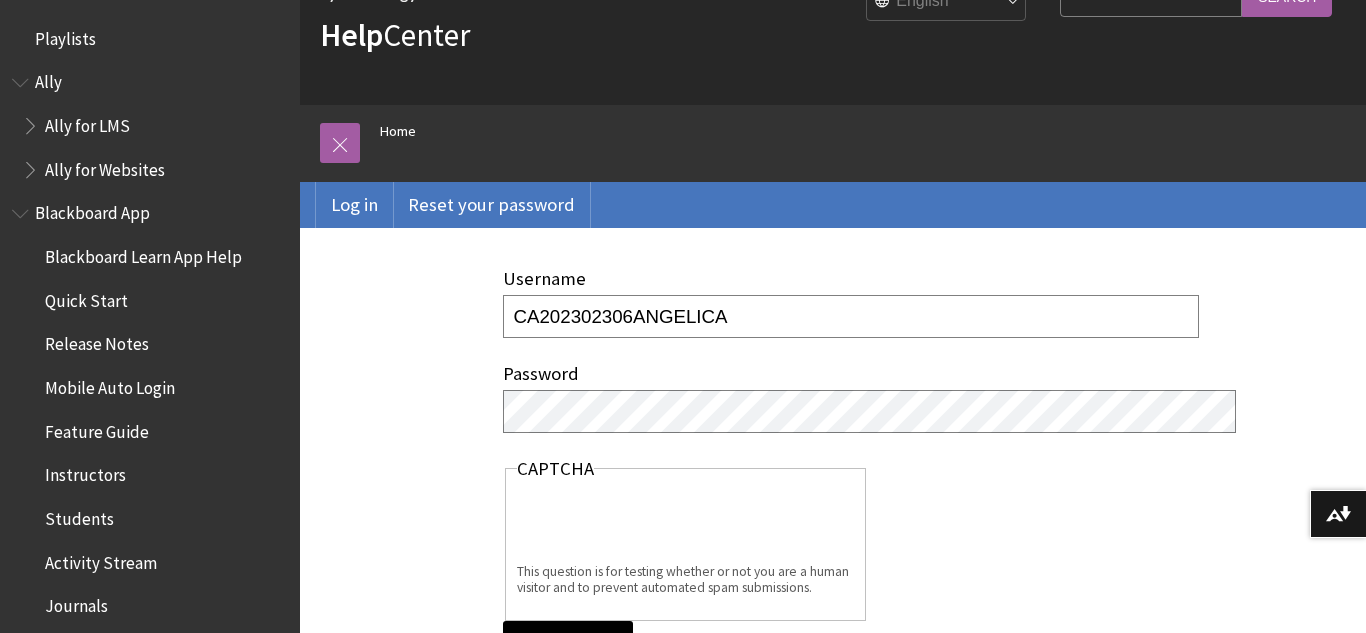 type on "CA202302306ANGELICA" 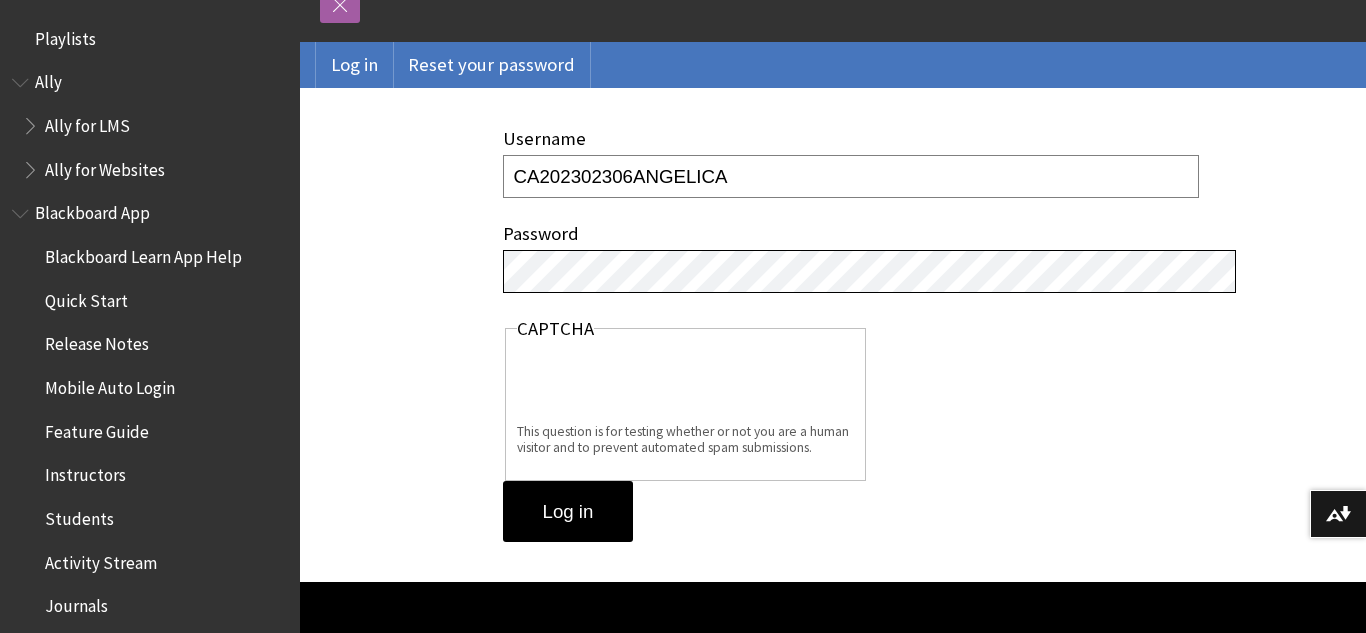 scroll, scrollTop: 246, scrollLeft: 0, axis: vertical 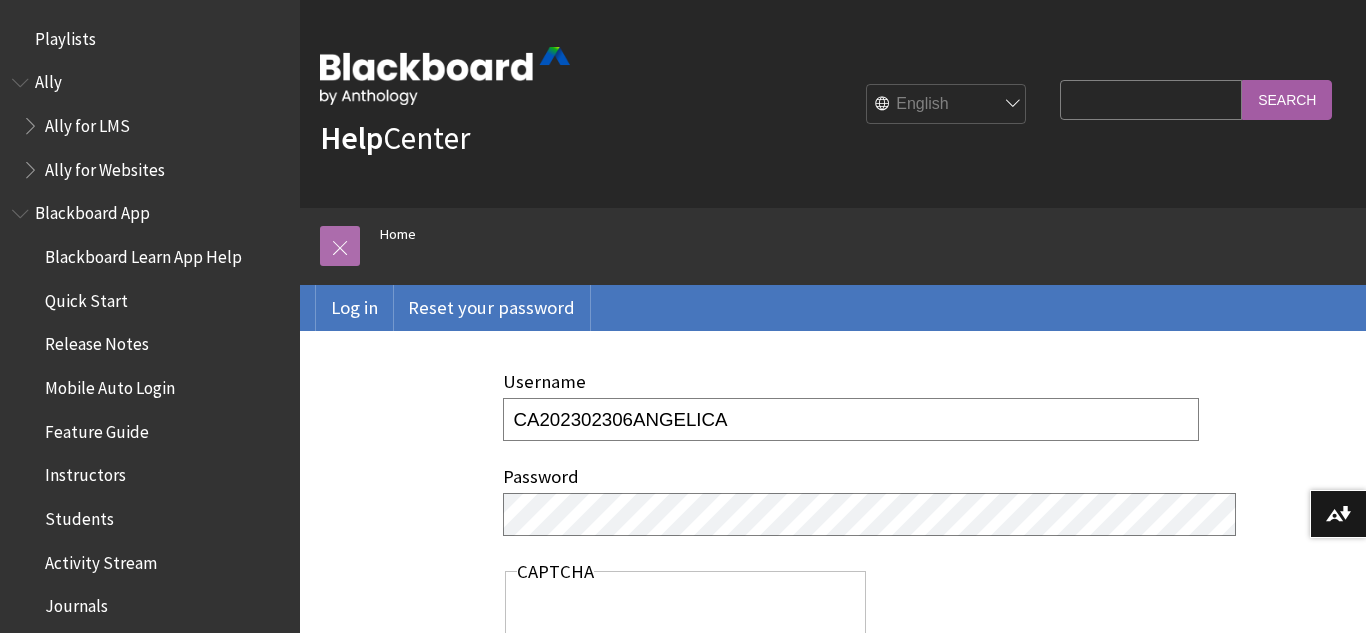 click at bounding box center (340, 246) 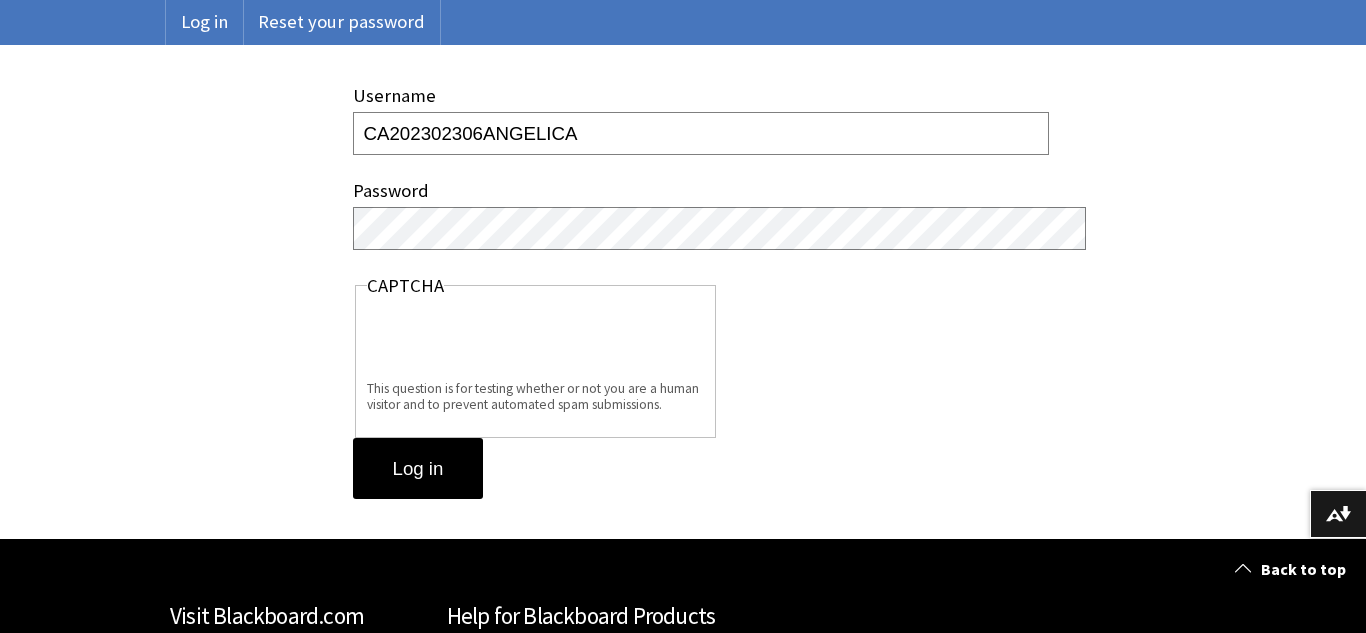 scroll, scrollTop: 287, scrollLeft: 0, axis: vertical 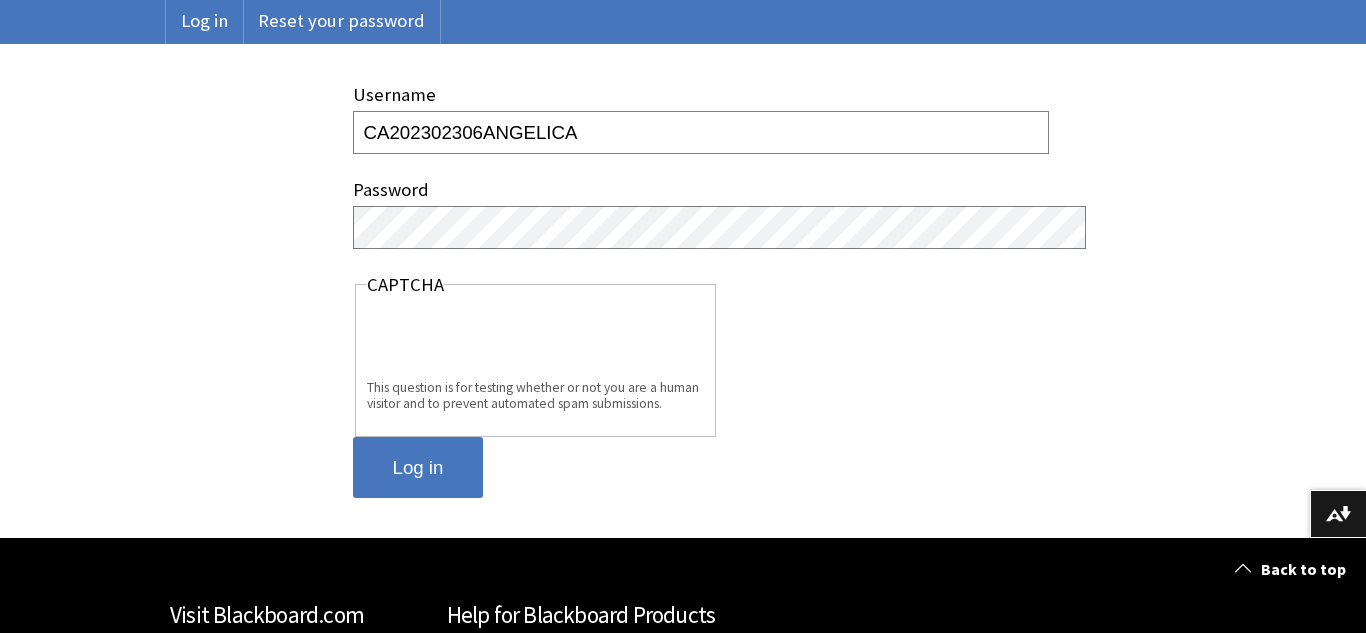 click on "Log in" at bounding box center (418, 468) 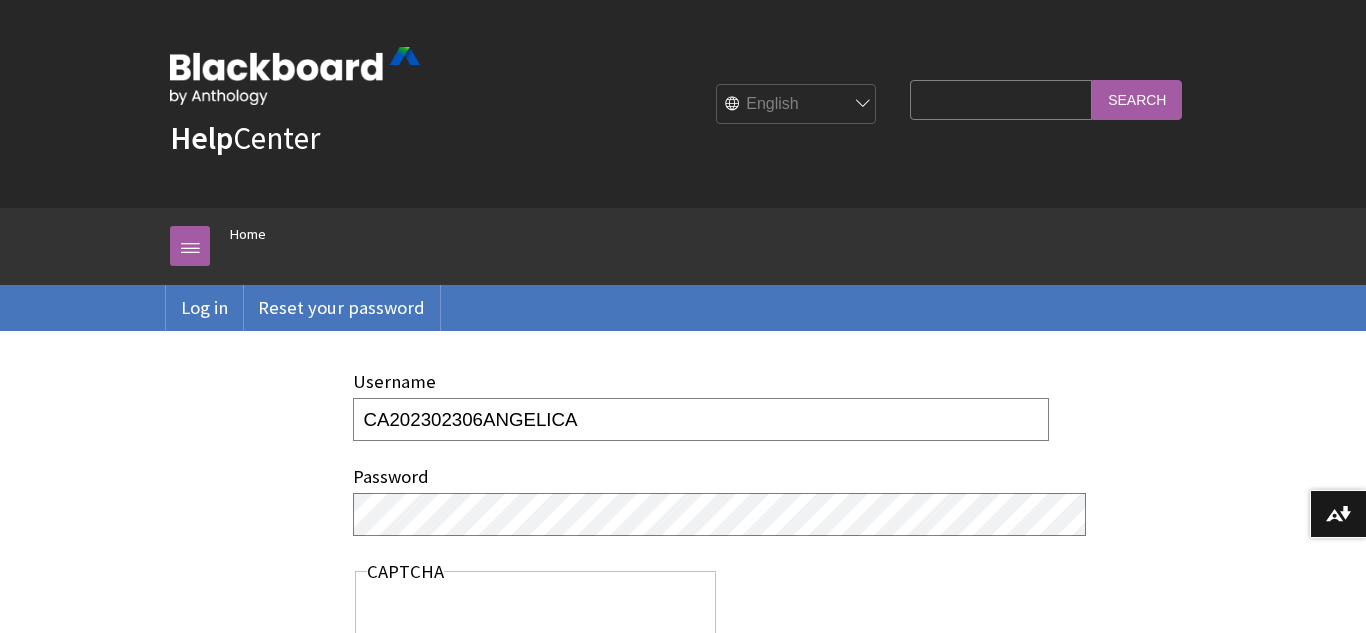scroll, scrollTop: 47, scrollLeft: 0, axis: vertical 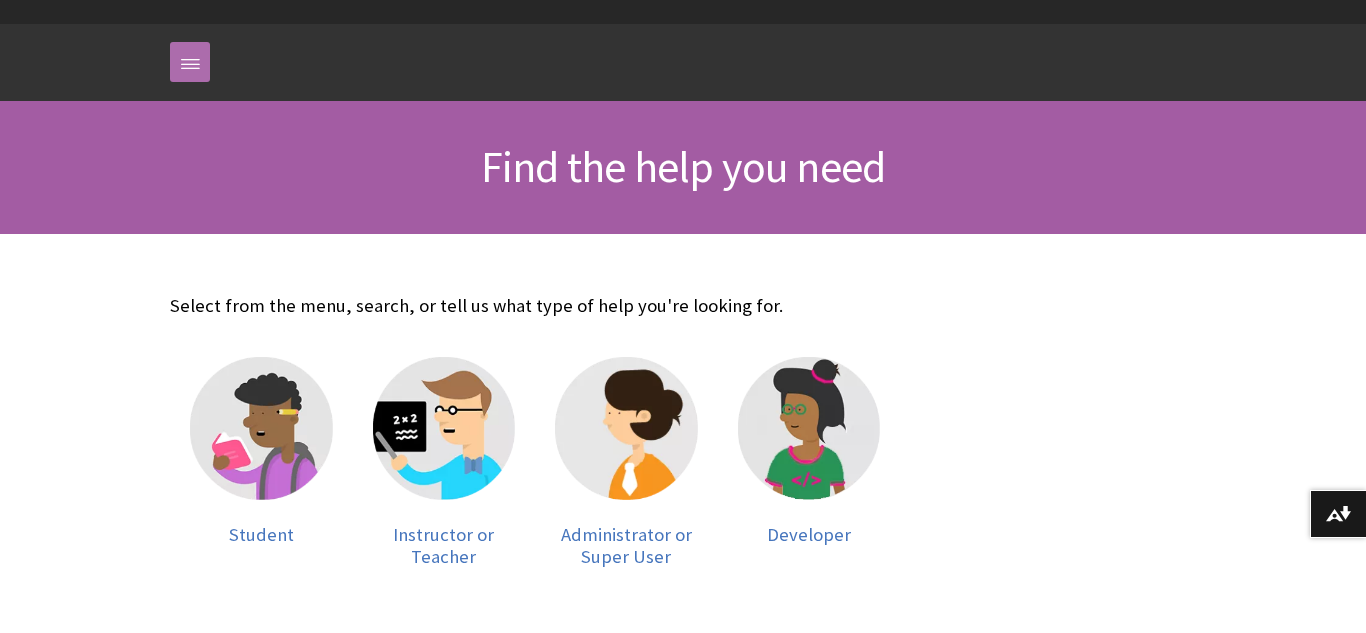 click at bounding box center (190, 62) 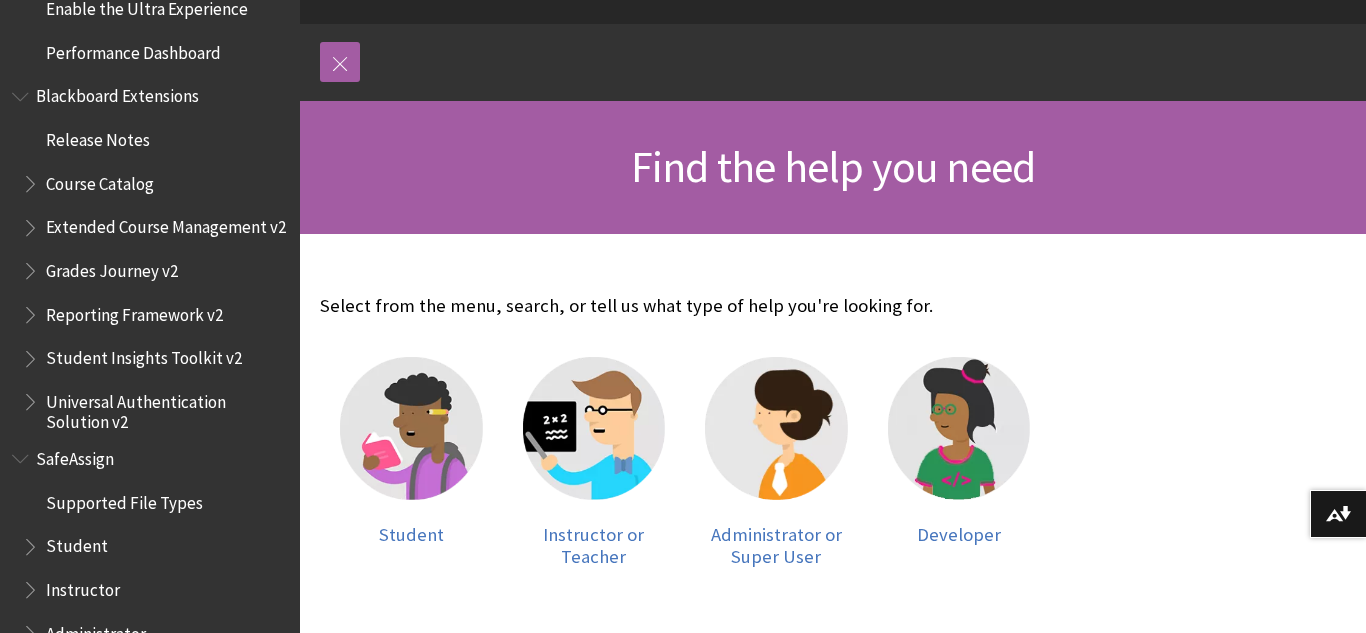 scroll, scrollTop: 2135, scrollLeft: 0, axis: vertical 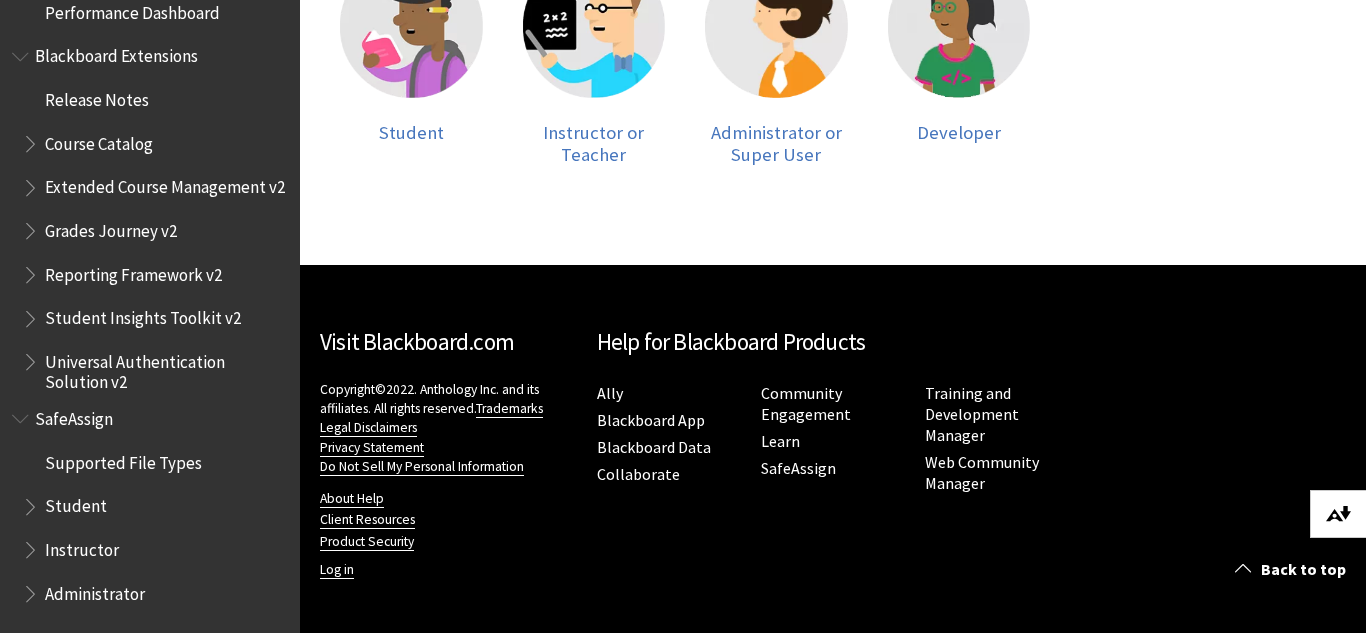 click at bounding box center (1338, 514) 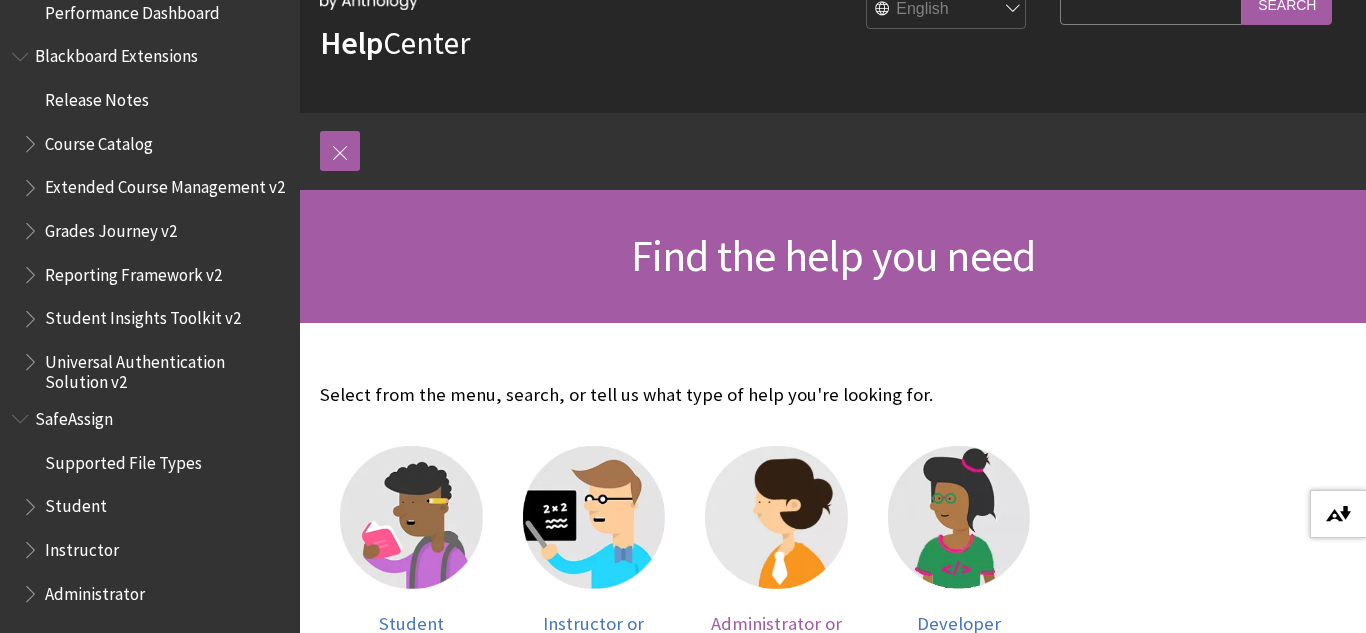 scroll, scrollTop: 0, scrollLeft: 0, axis: both 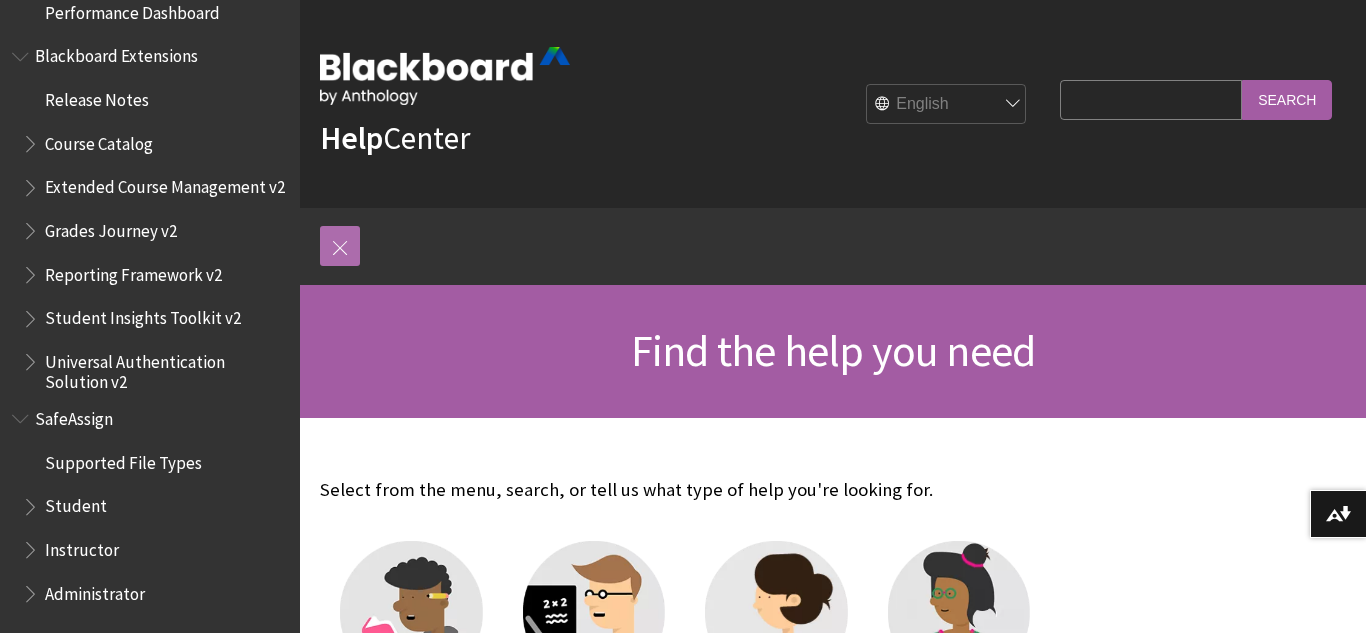 click at bounding box center (340, 246) 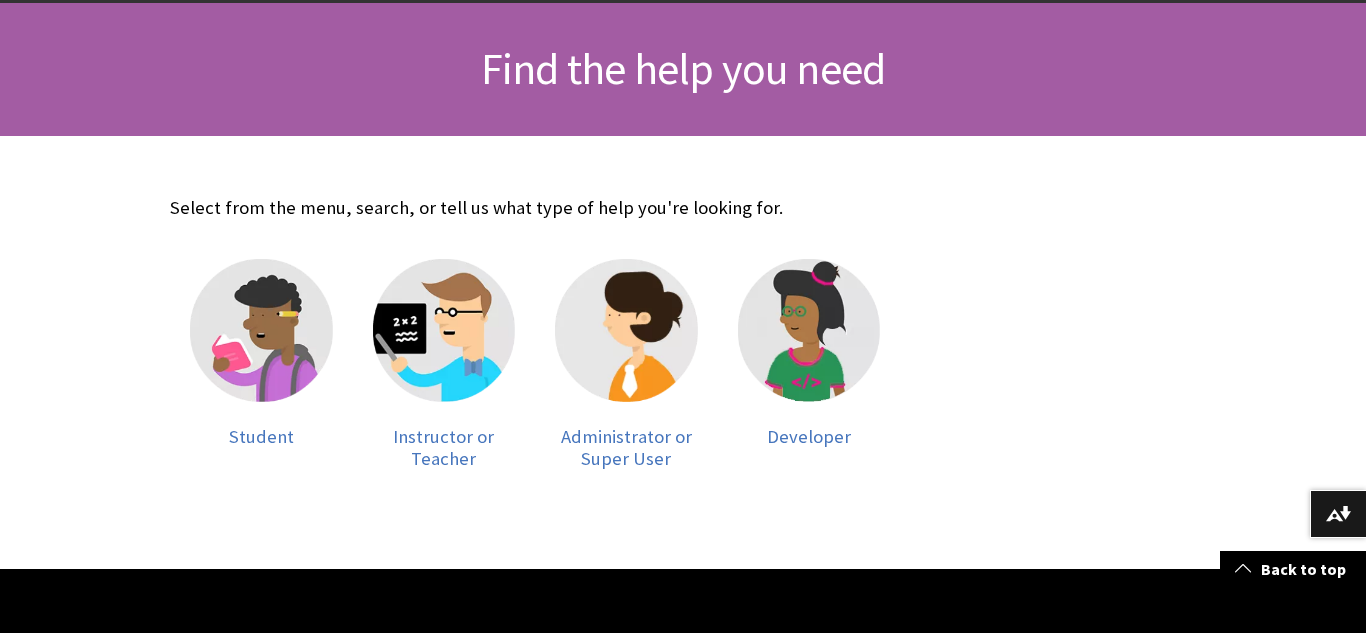 scroll, scrollTop: 289, scrollLeft: 0, axis: vertical 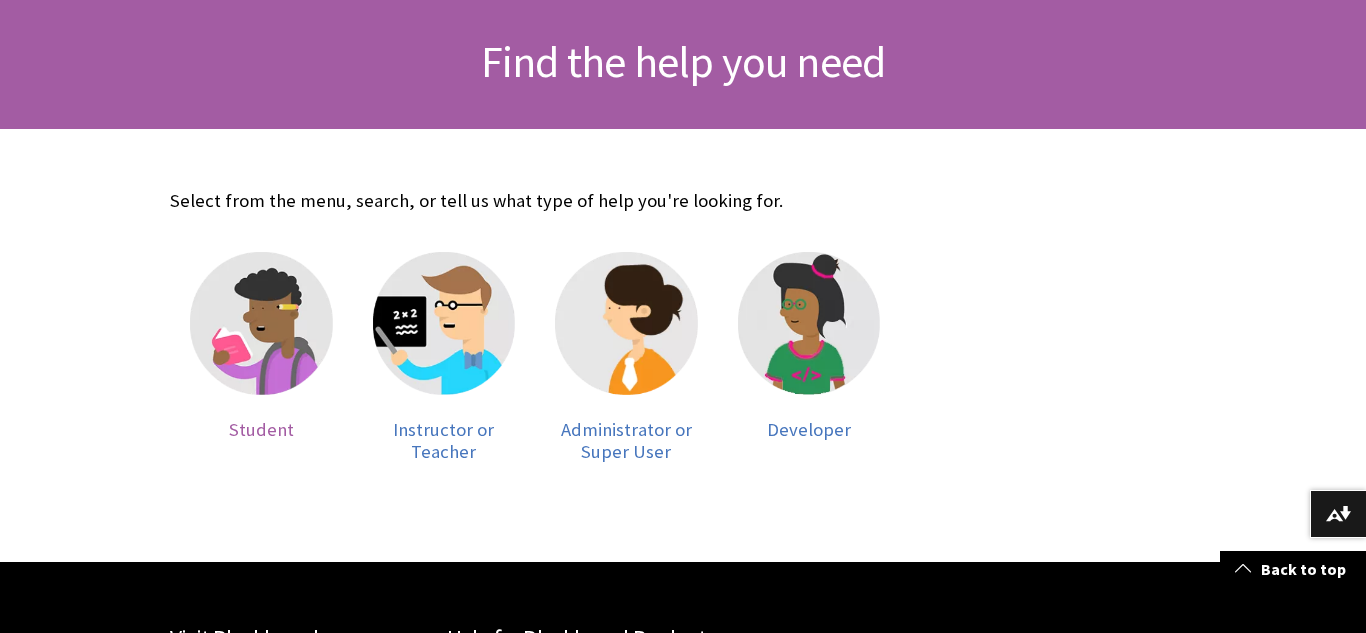 click at bounding box center (261, 323) 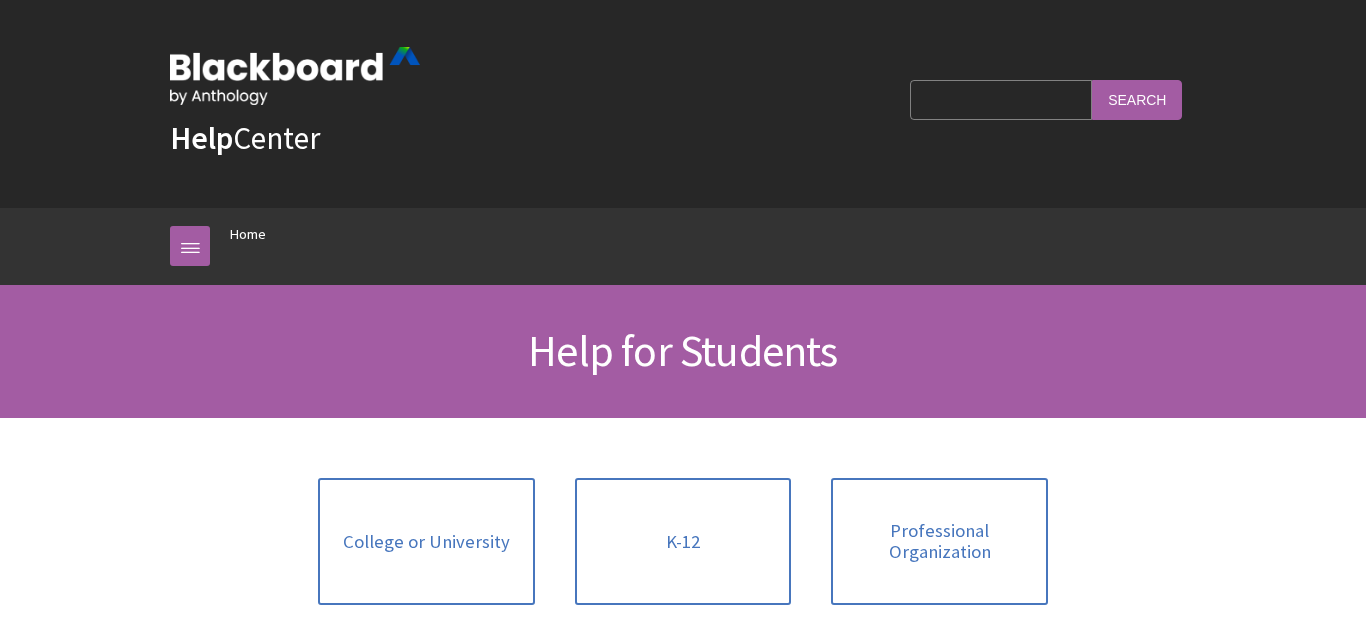 scroll, scrollTop: 48, scrollLeft: 0, axis: vertical 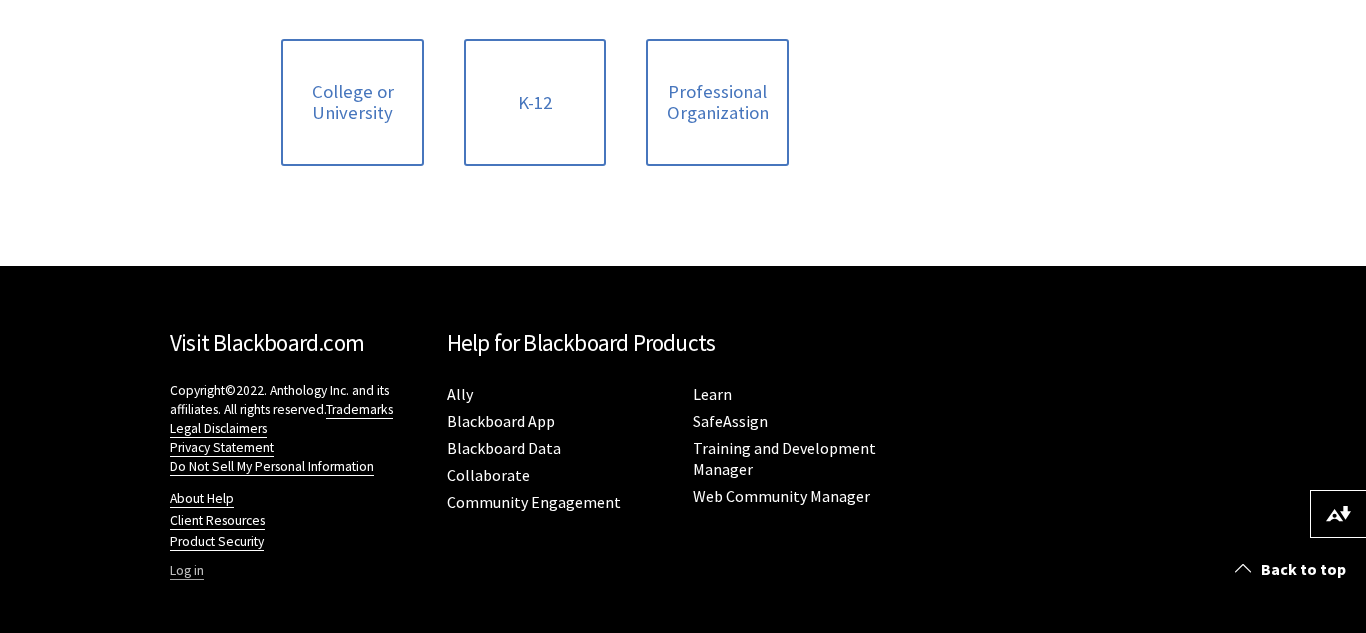 click on "Log in" at bounding box center (187, 571) 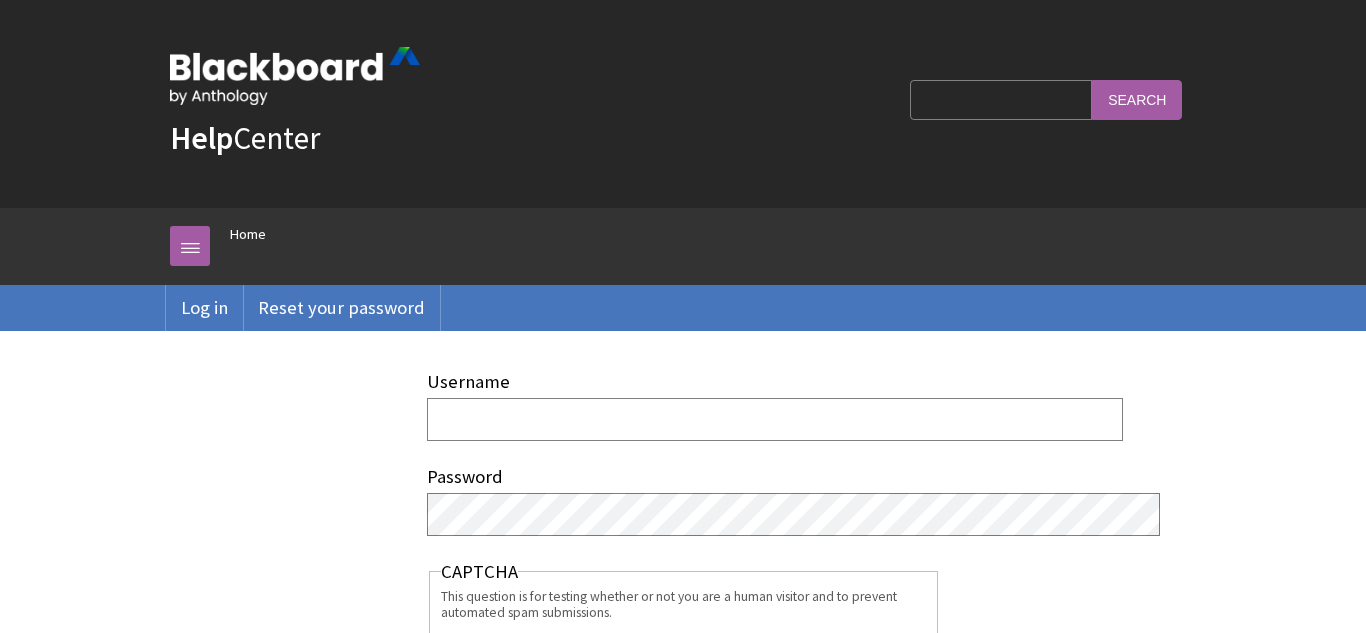 scroll, scrollTop: 0, scrollLeft: 0, axis: both 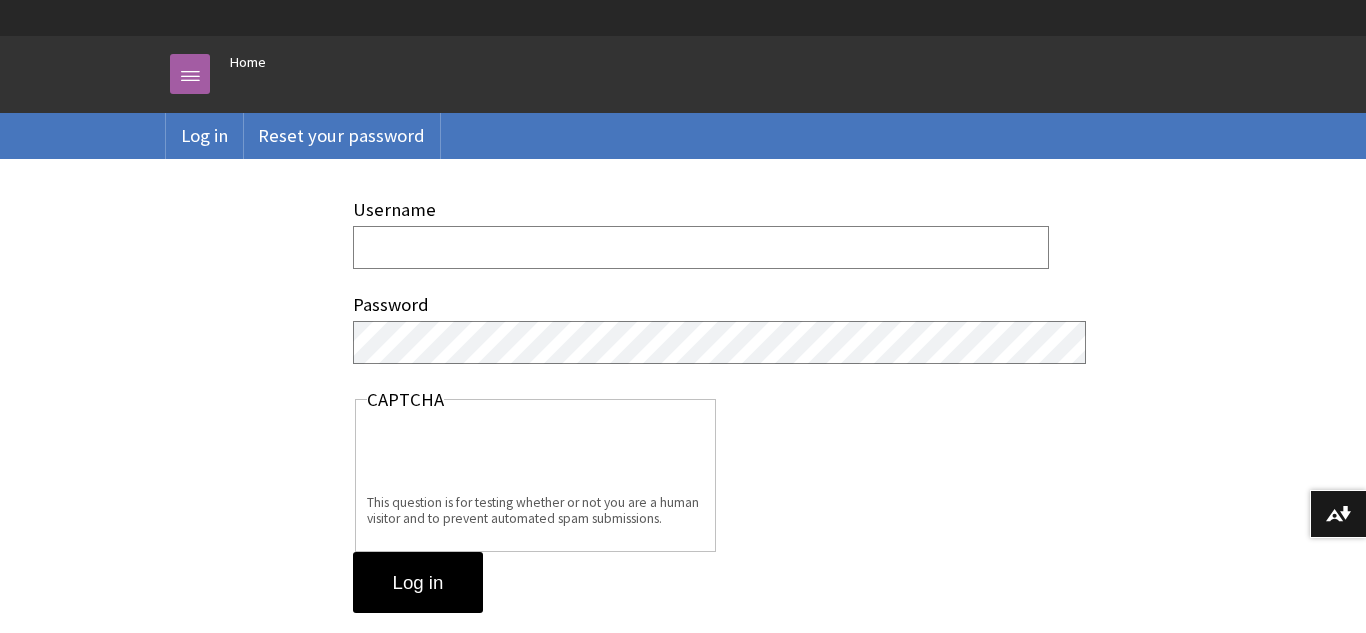 click on "Username" at bounding box center [535, 236] 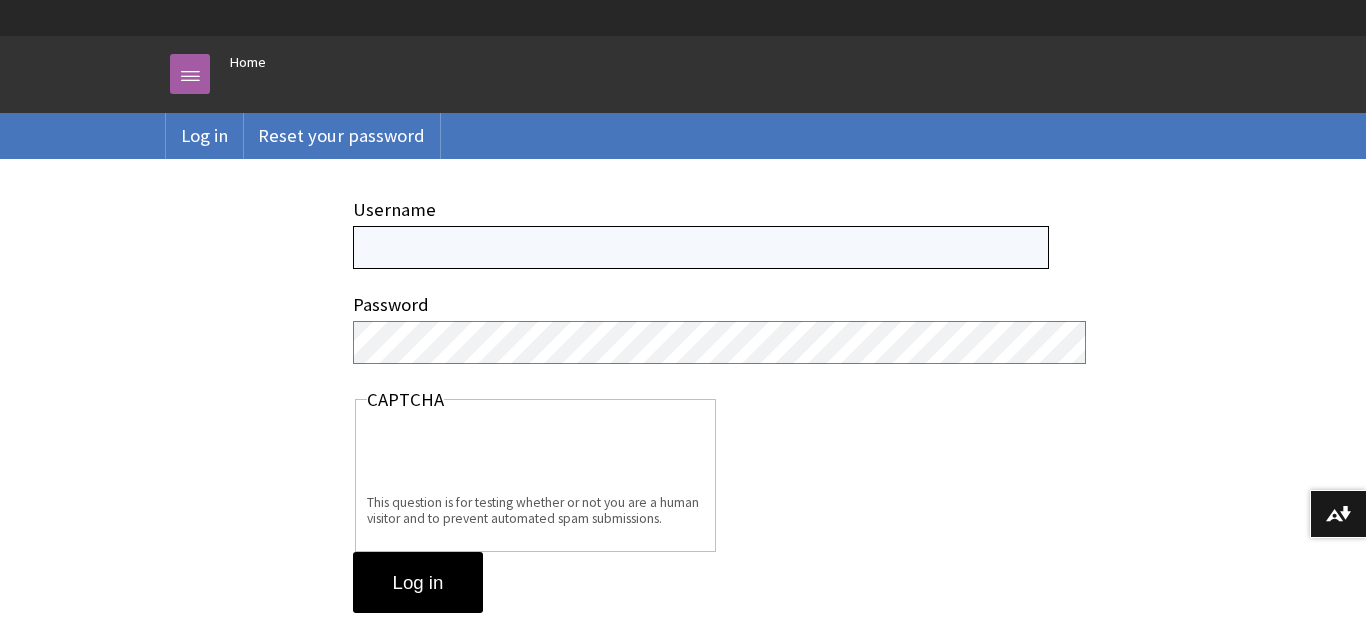 click on "Username" at bounding box center [701, 247] 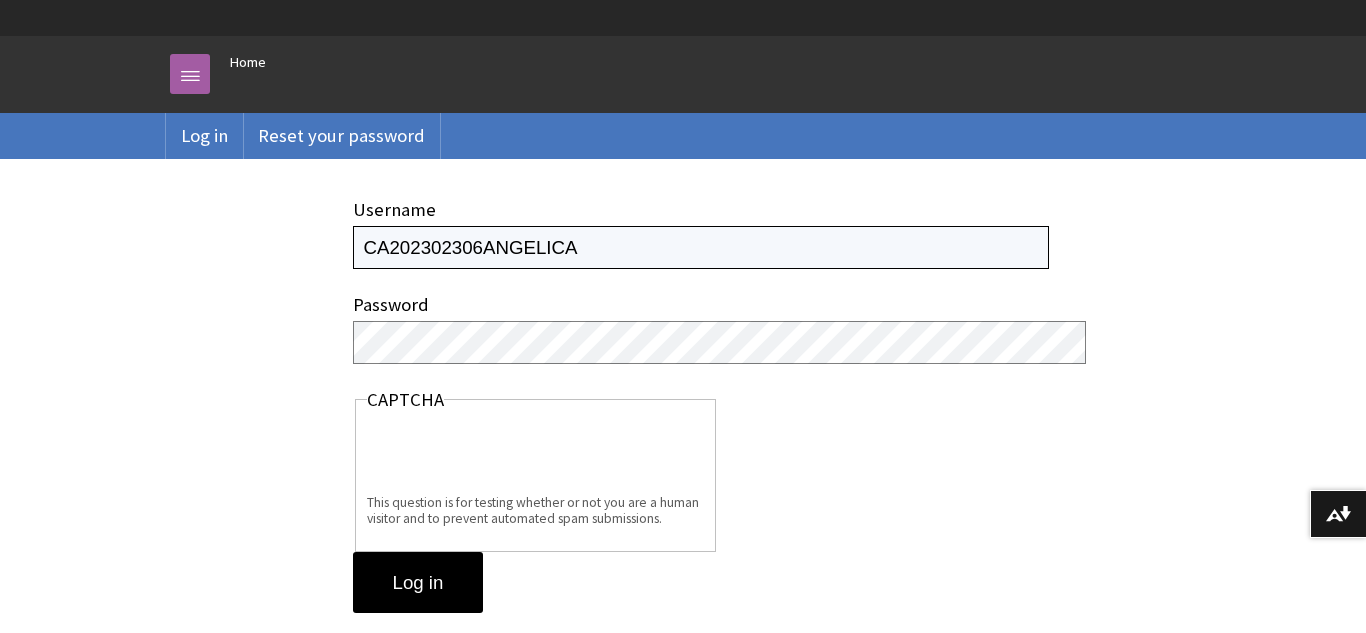type on "CA202302306ANGELICA" 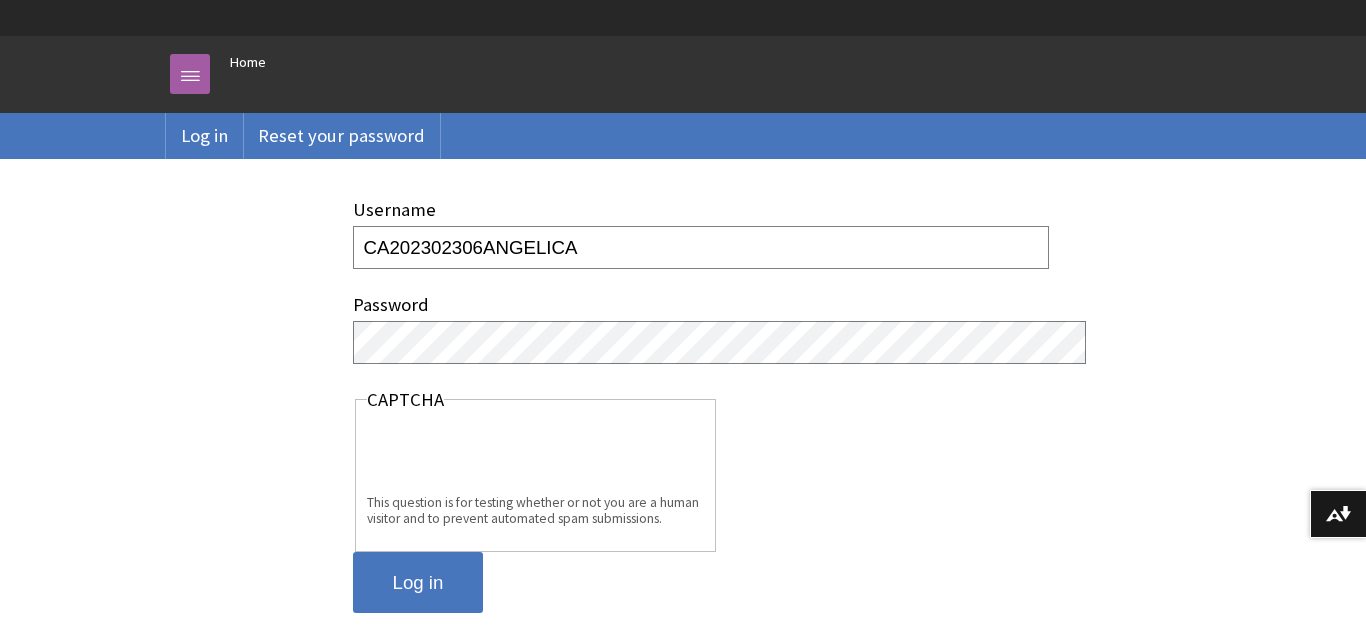 click on "Log in" at bounding box center [418, 583] 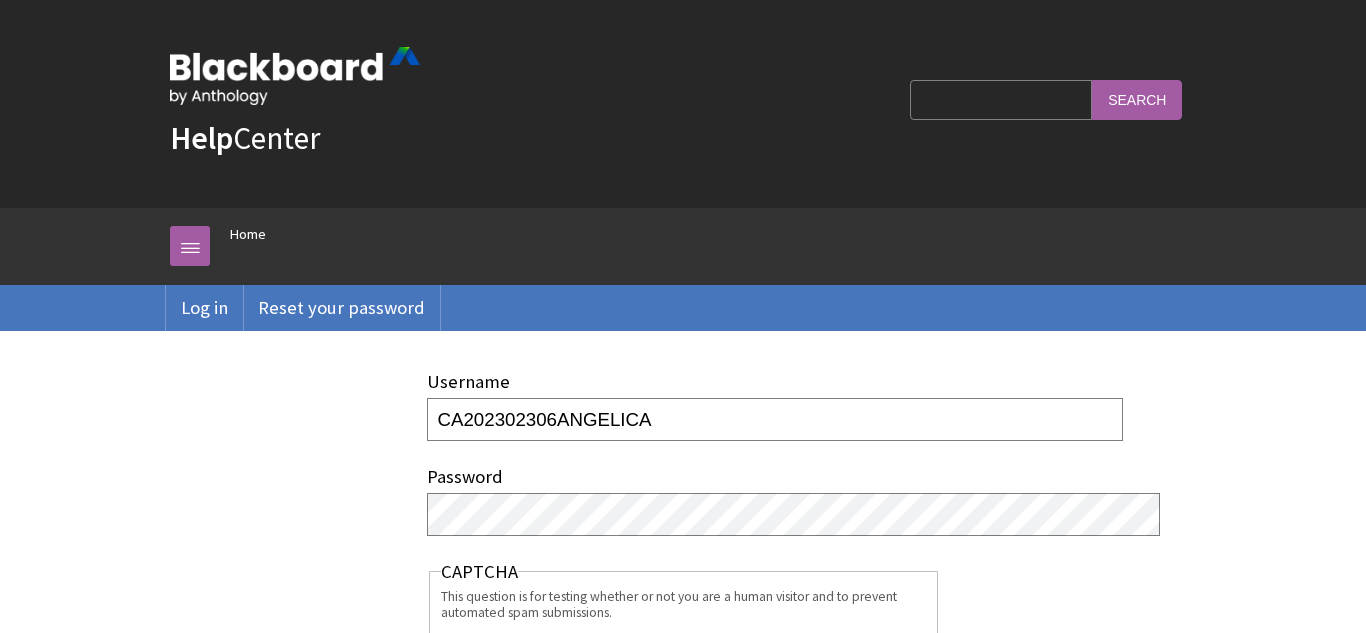 scroll, scrollTop: 0, scrollLeft: 0, axis: both 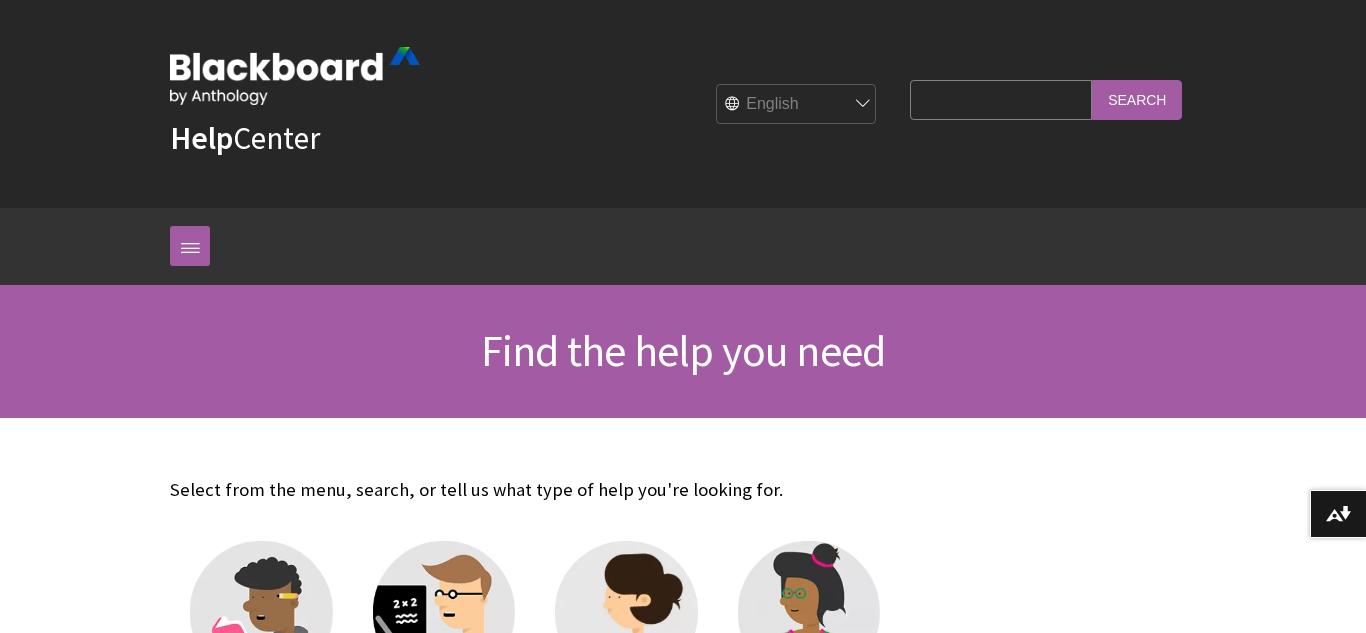 click on "Search Query" at bounding box center (1001, 99) 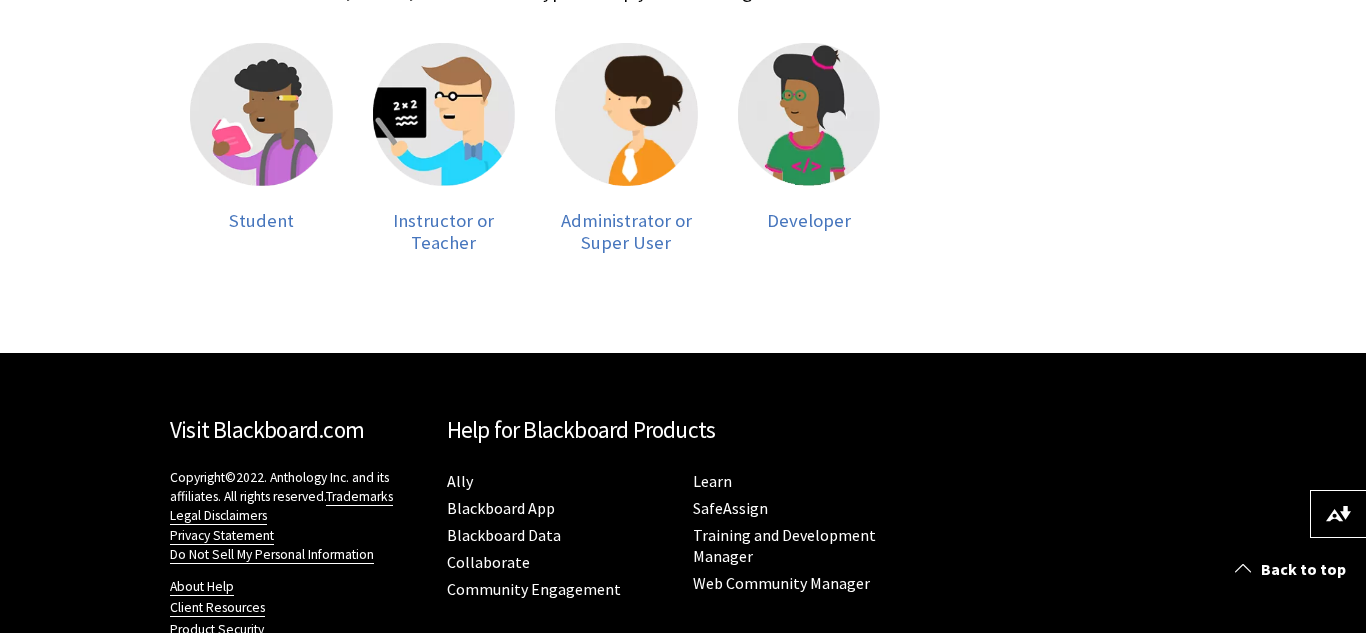 scroll, scrollTop: 519, scrollLeft: 0, axis: vertical 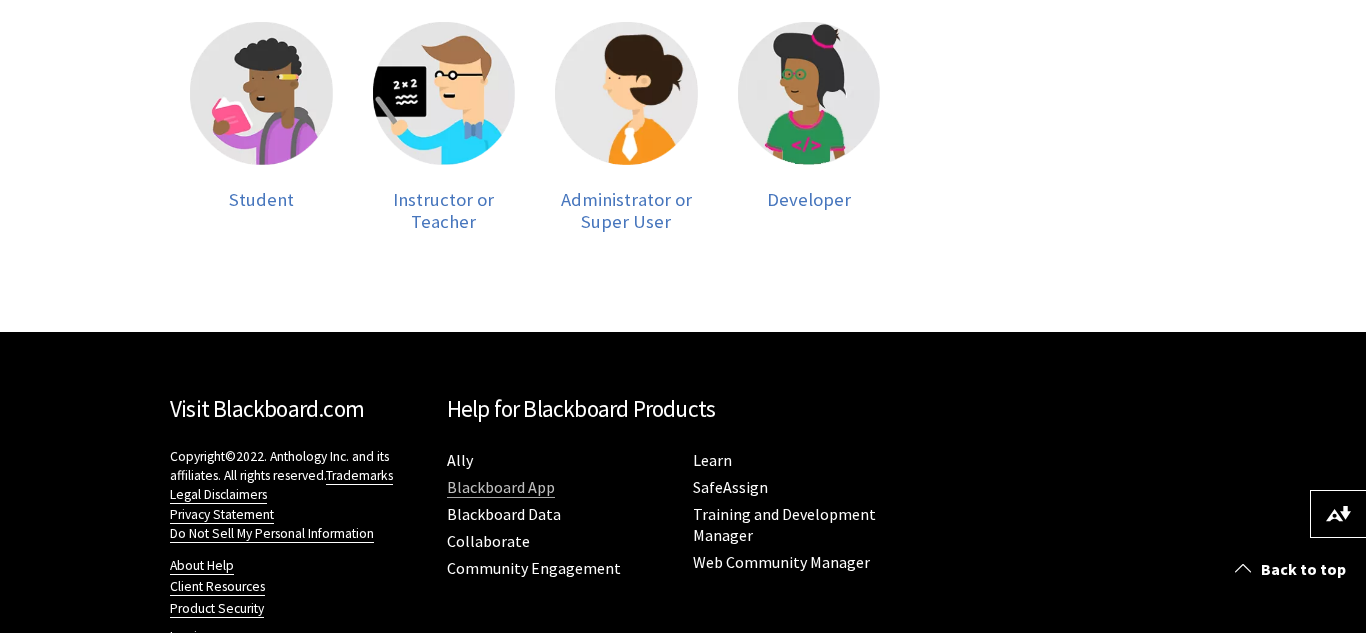 click on "Blackboard App" at bounding box center (501, 487) 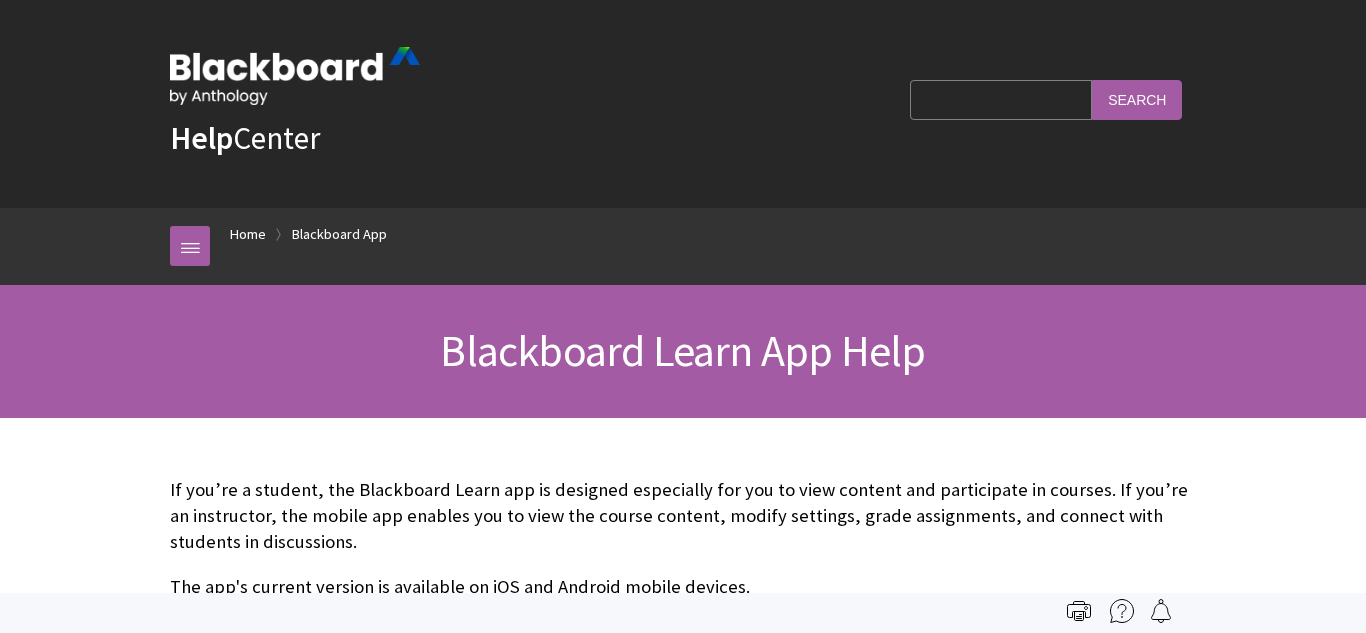 scroll, scrollTop: 0, scrollLeft: 0, axis: both 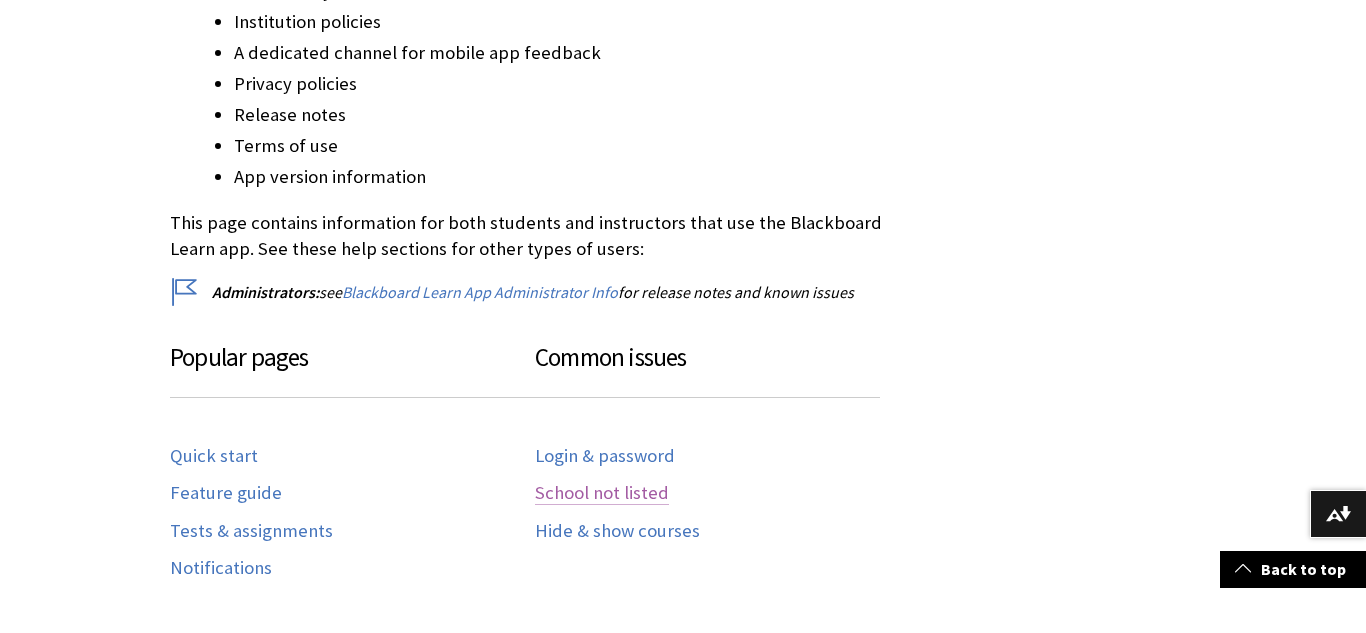 click on "Login & password" at bounding box center (605, 456) 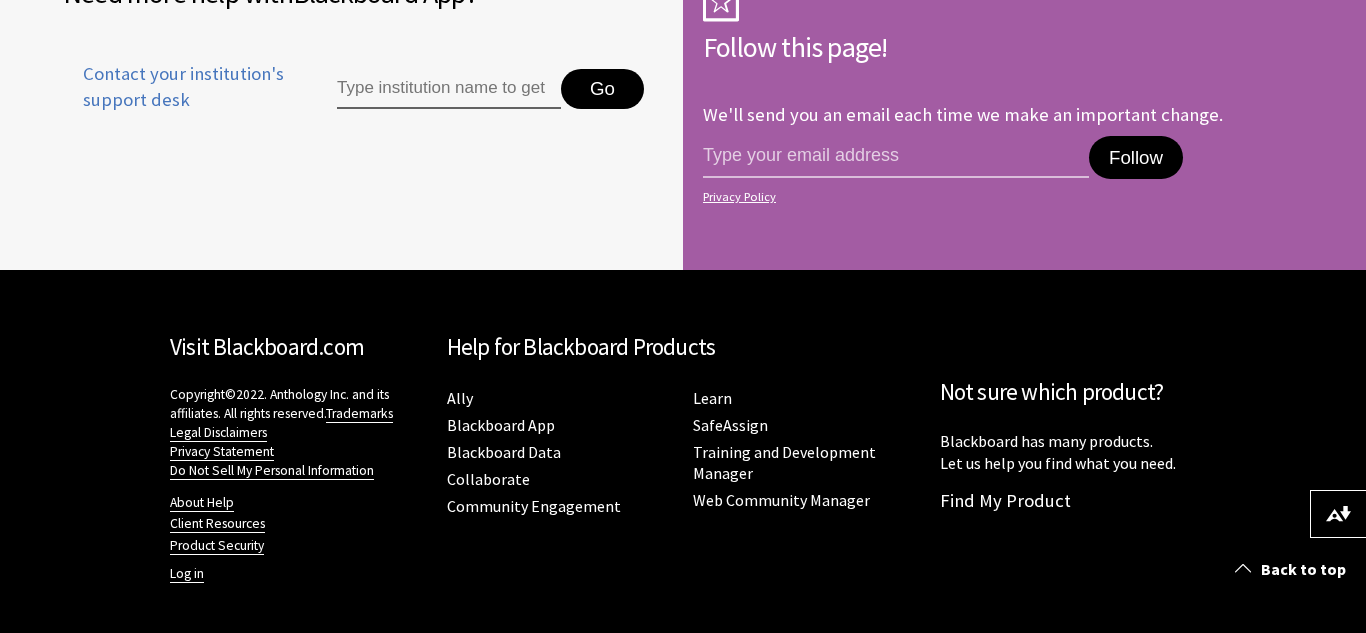 scroll, scrollTop: 1564, scrollLeft: 0, axis: vertical 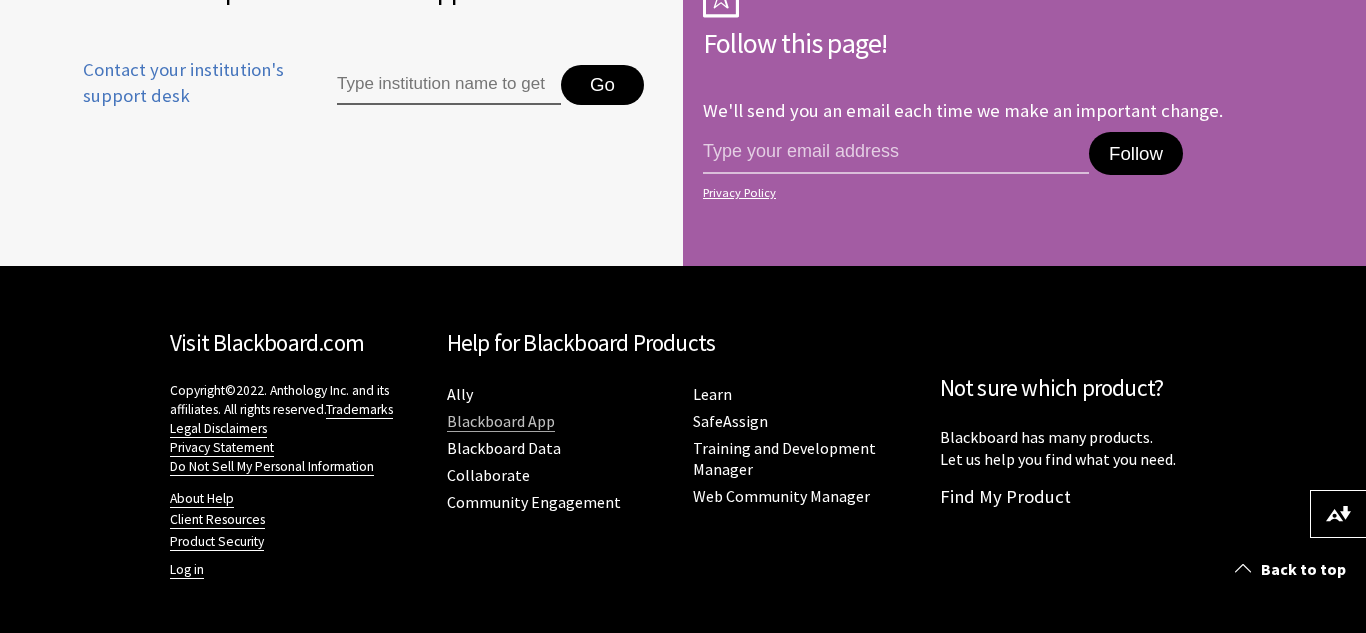 click on "Blackboard App" at bounding box center (501, 421) 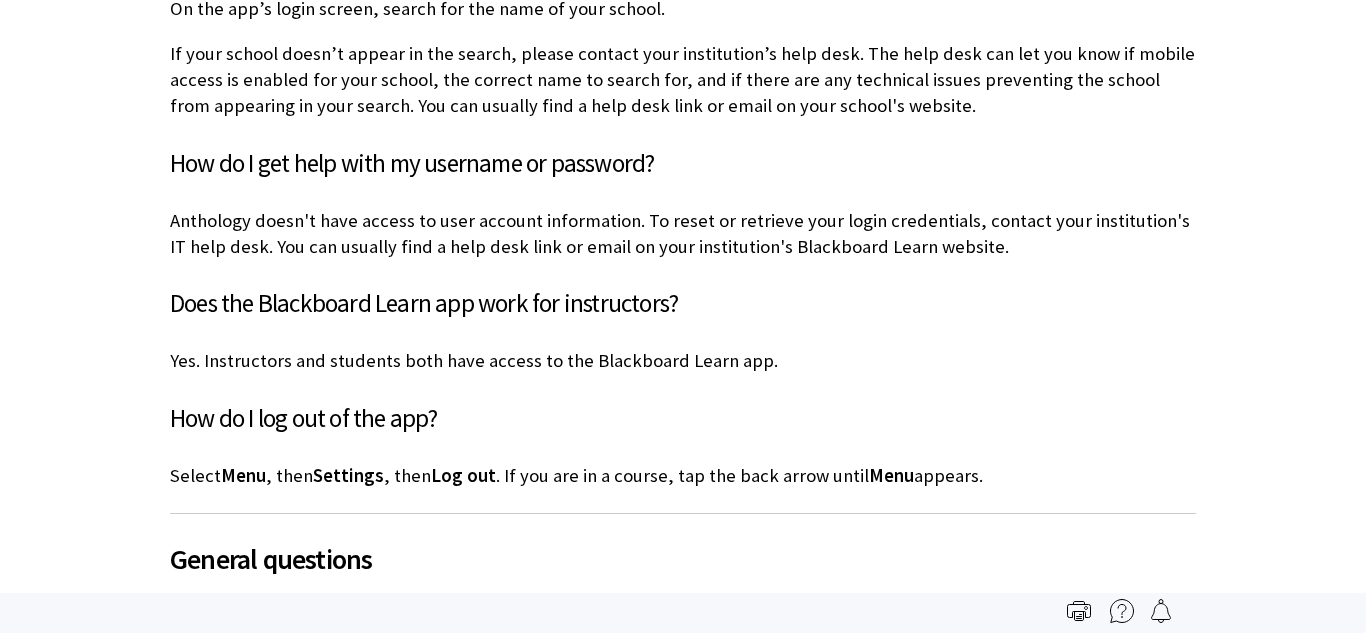 scroll, scrollTop: 1596, scrollLeft: 0, axis: vertical 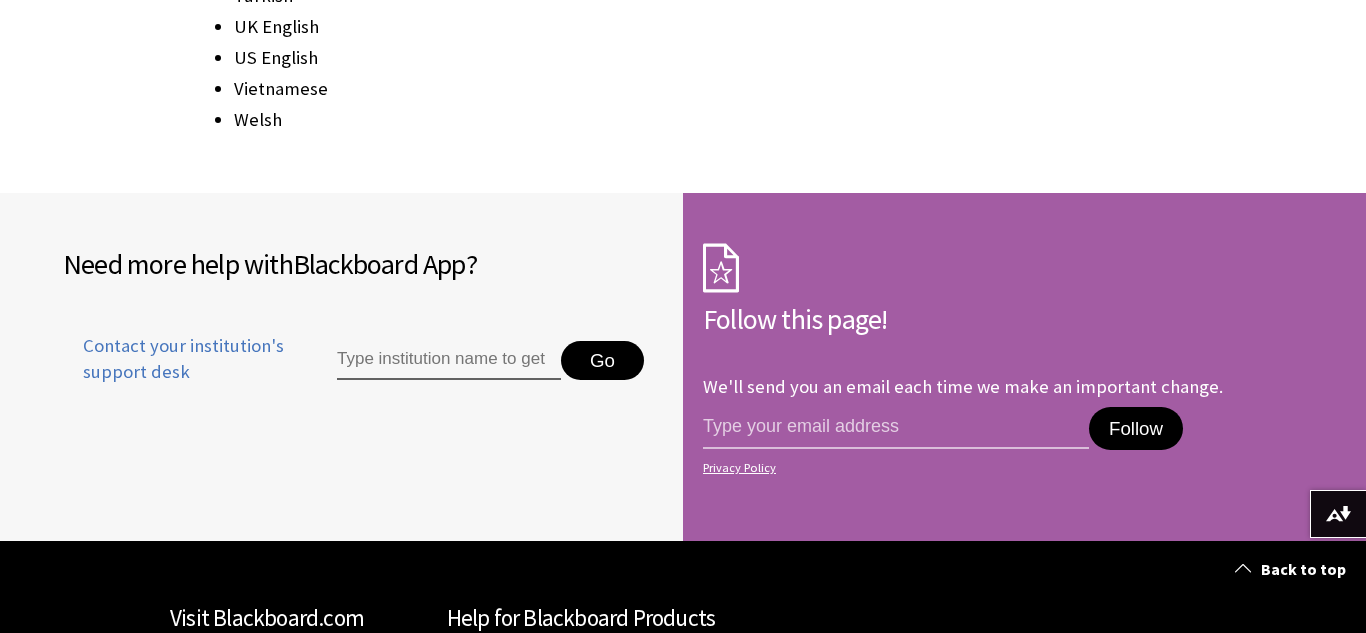 click at bounding box center [449, 361] 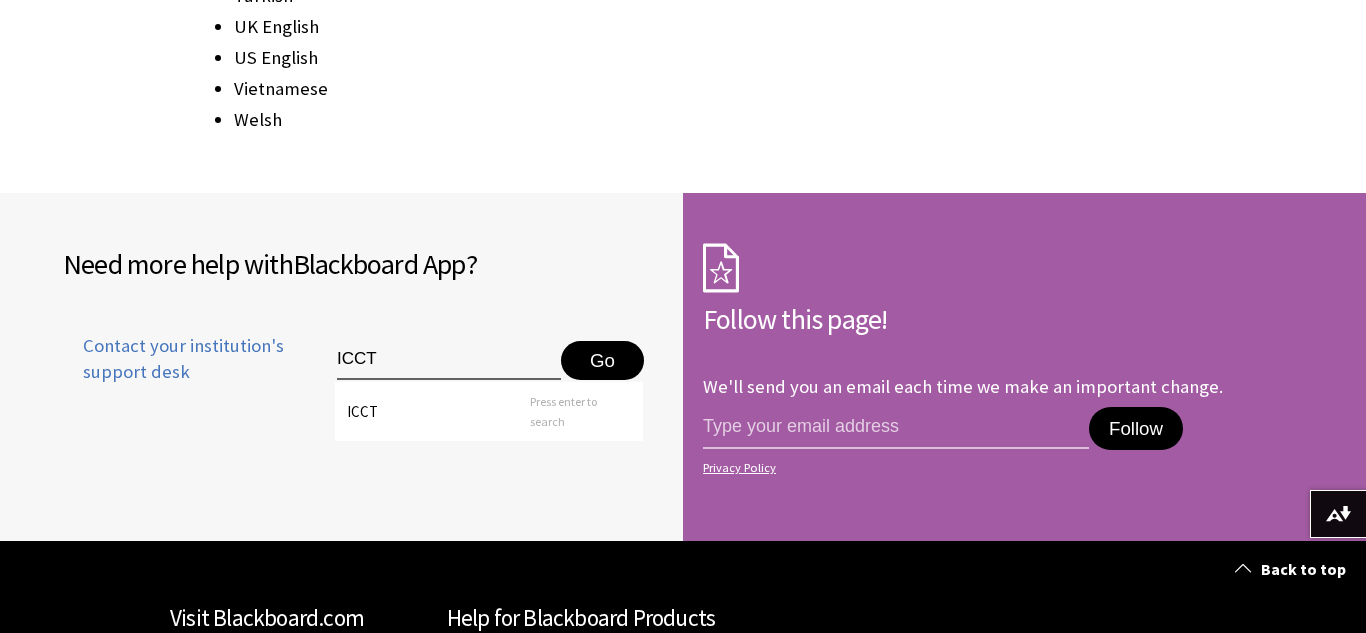 click on "ICCT" at bounding box center [449, 361] 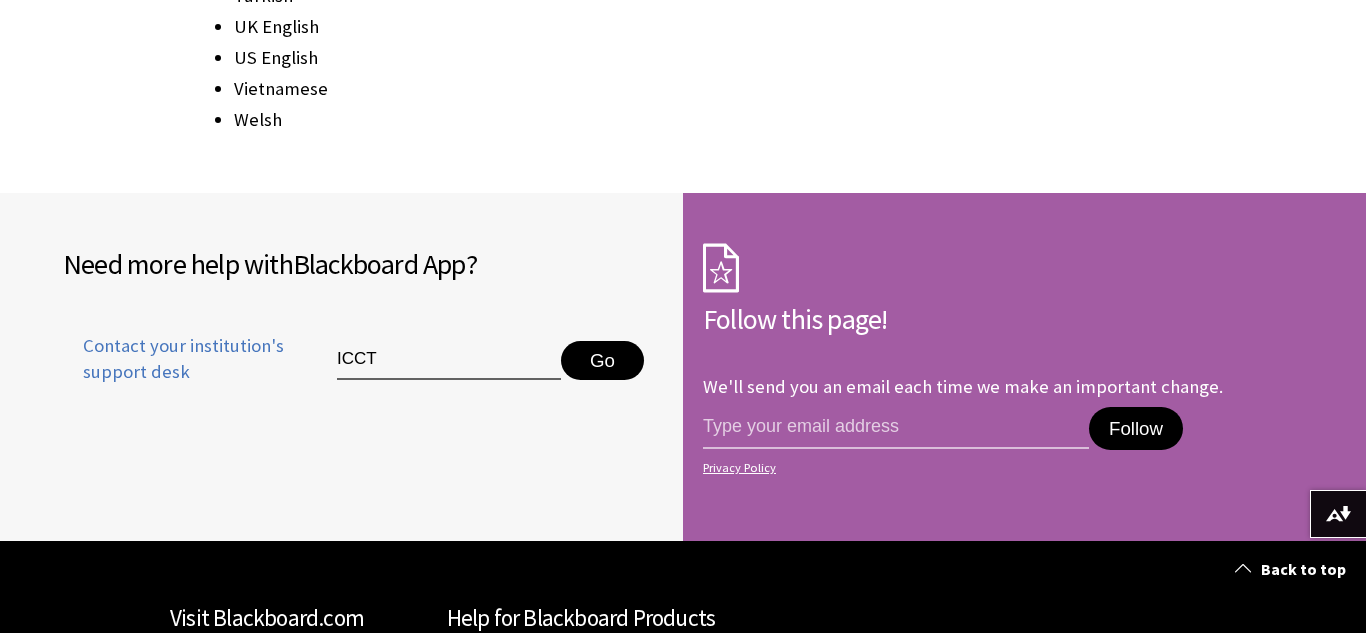 click on "Go" at bounding box center [602, 361] 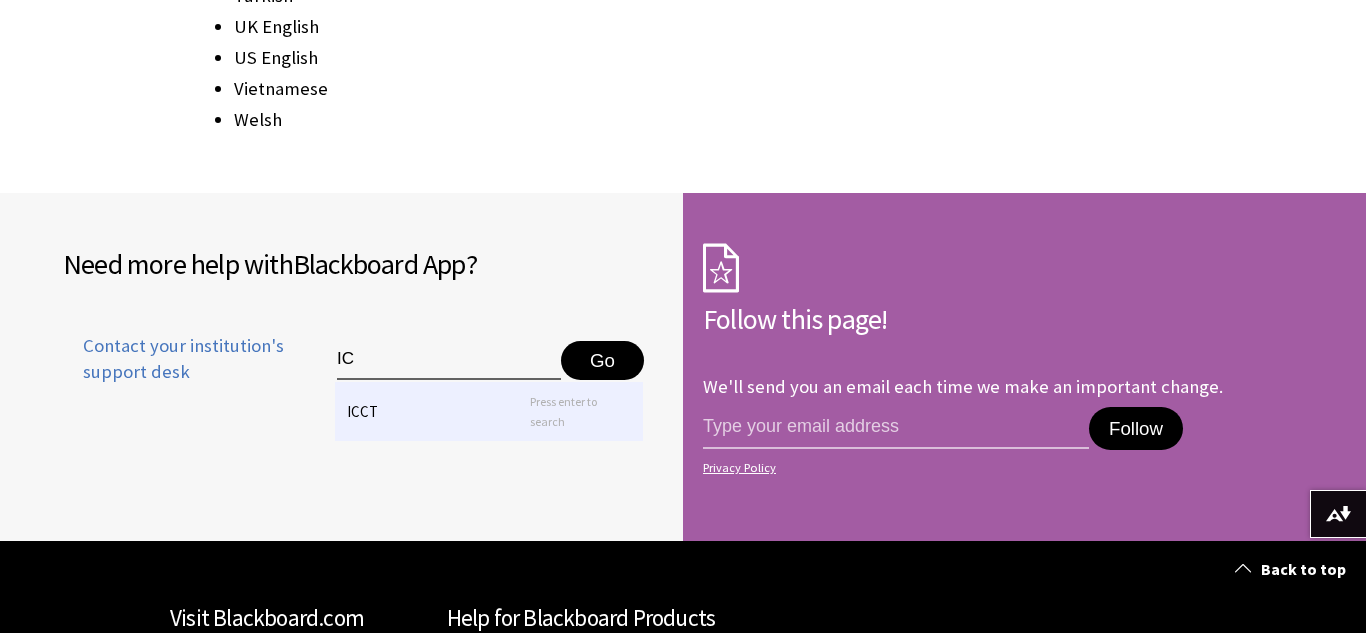 type on "I" 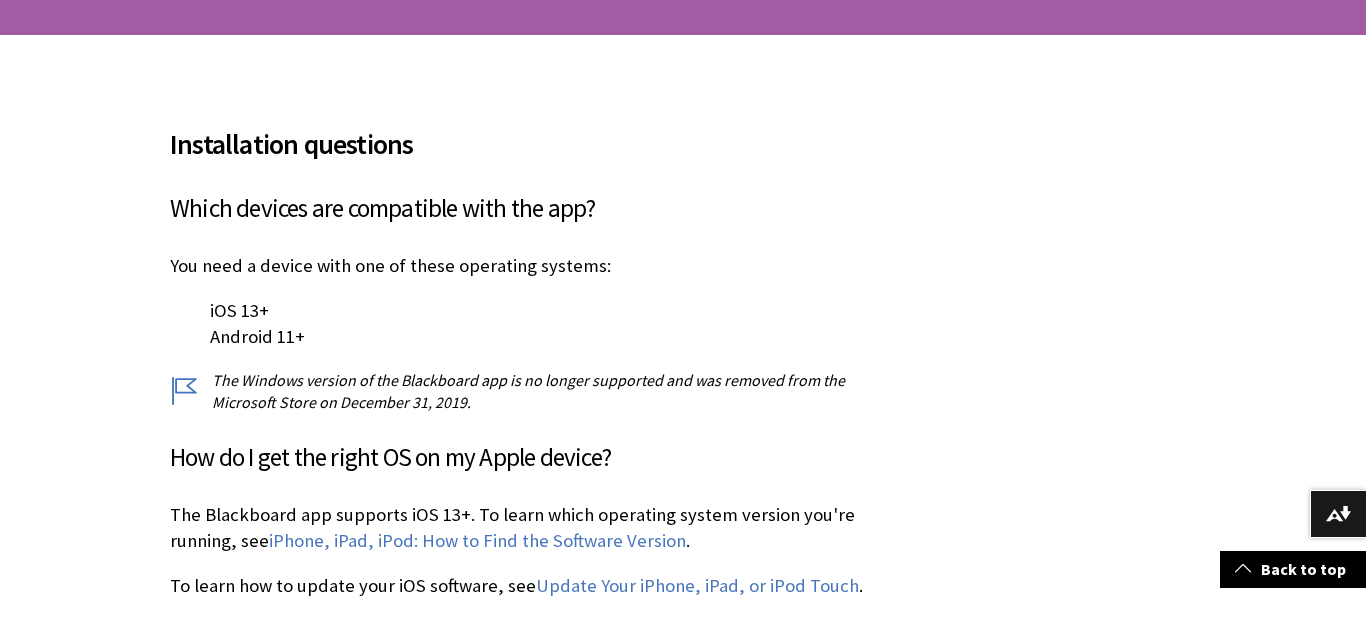 scroll, scrollTop: 389, scrollLeft: 0, axis: vertical 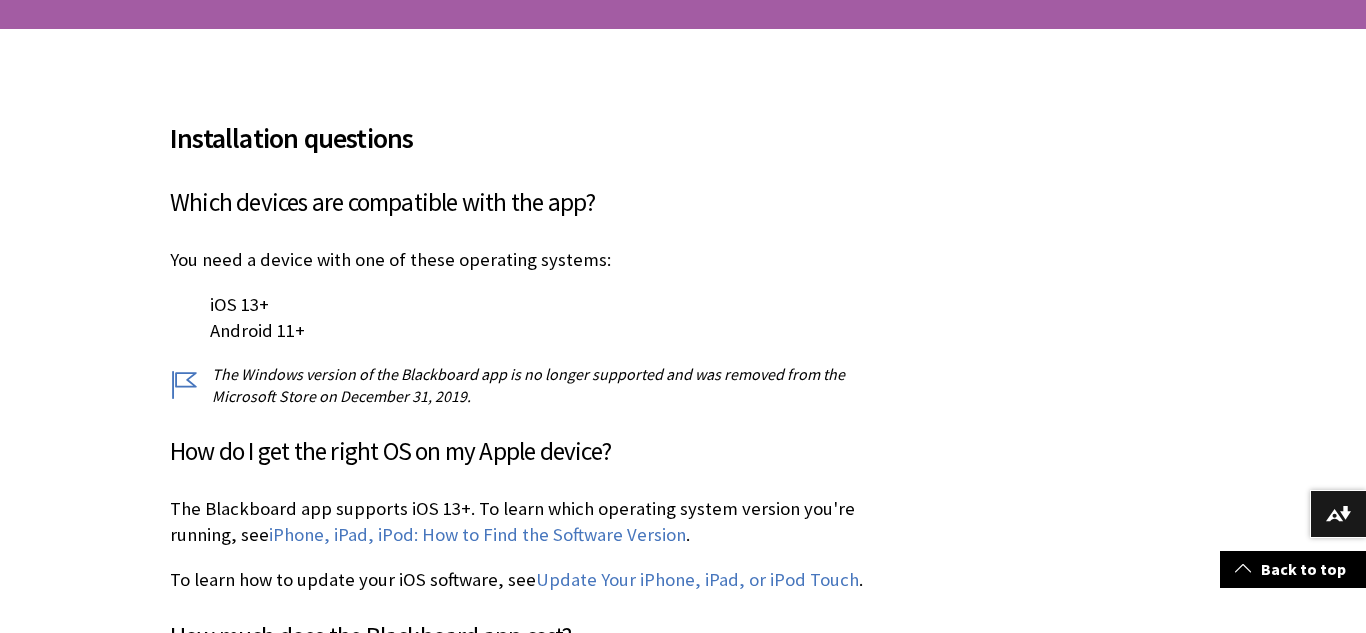 type 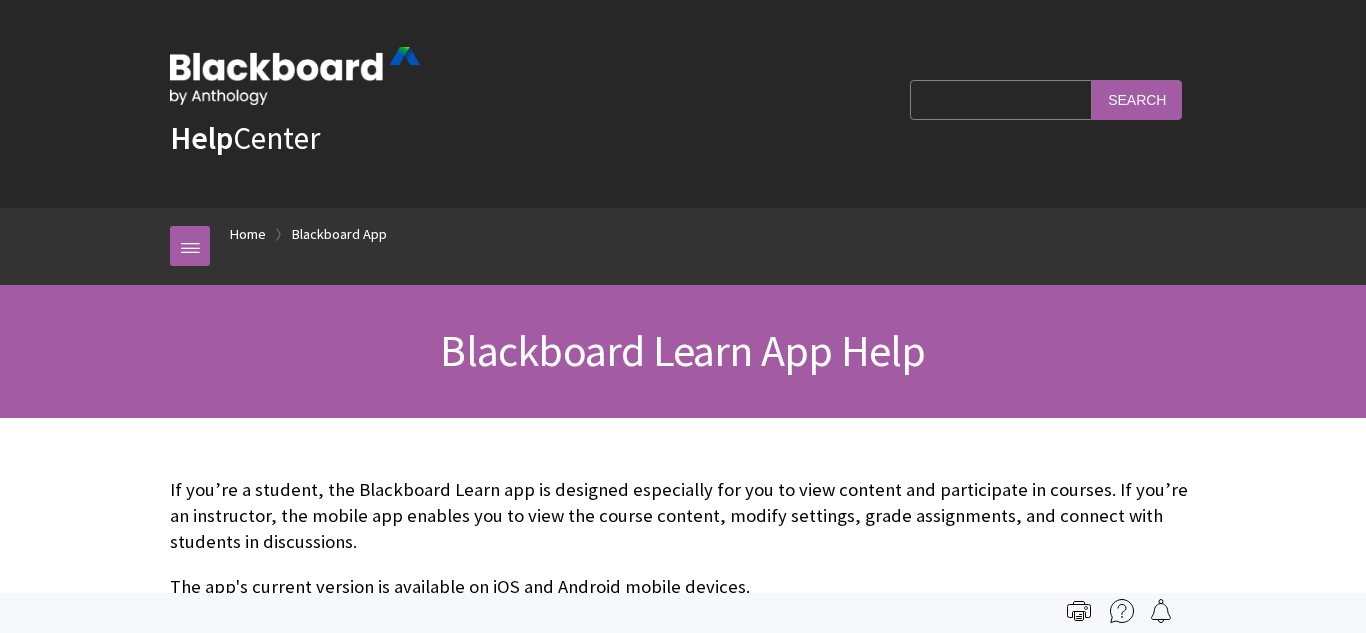 scroll, scrollTop: 0, scrollLeft: 0, axis: both 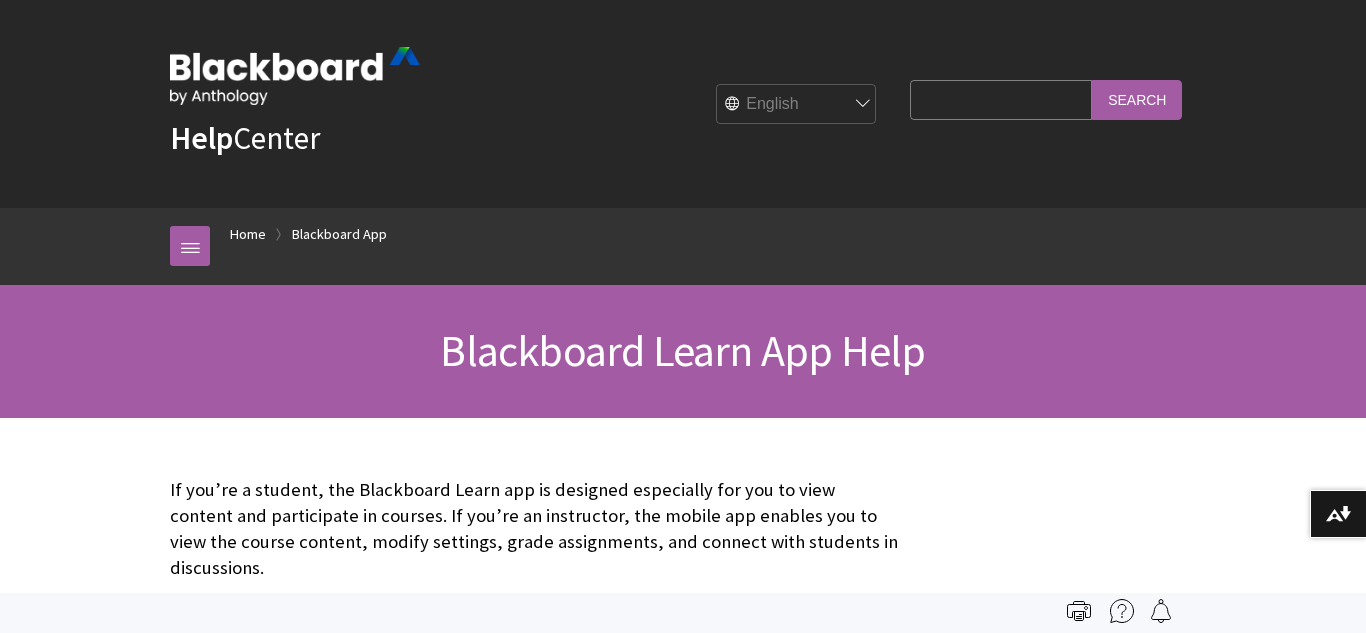 click on "Search Query" at bounding box center (1001, 99) 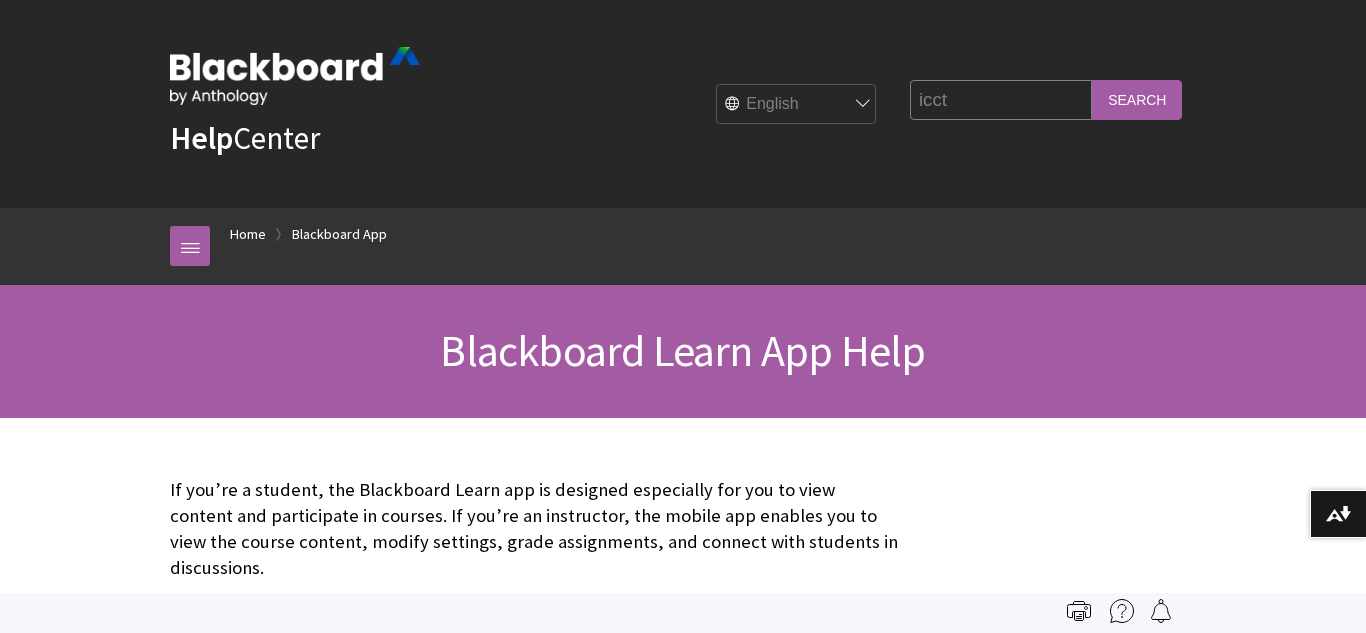 type on "icct" 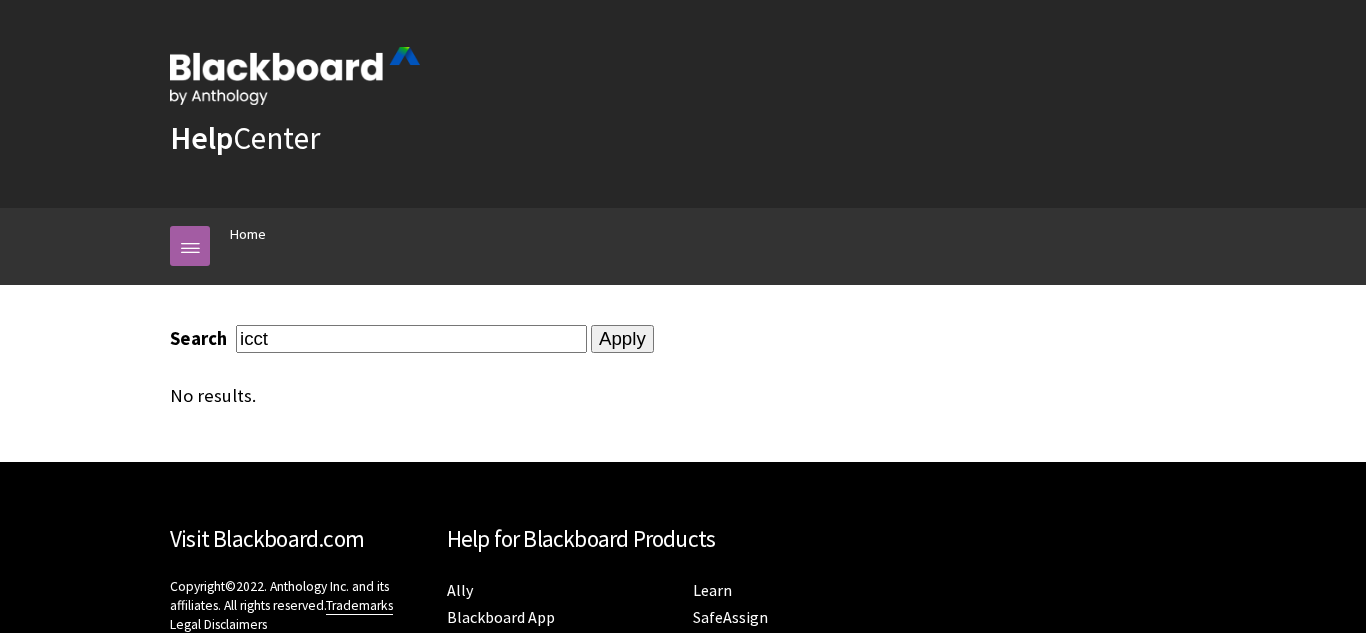 scroll, scrollTop: 0, scrollLeft: 0, axis: both 